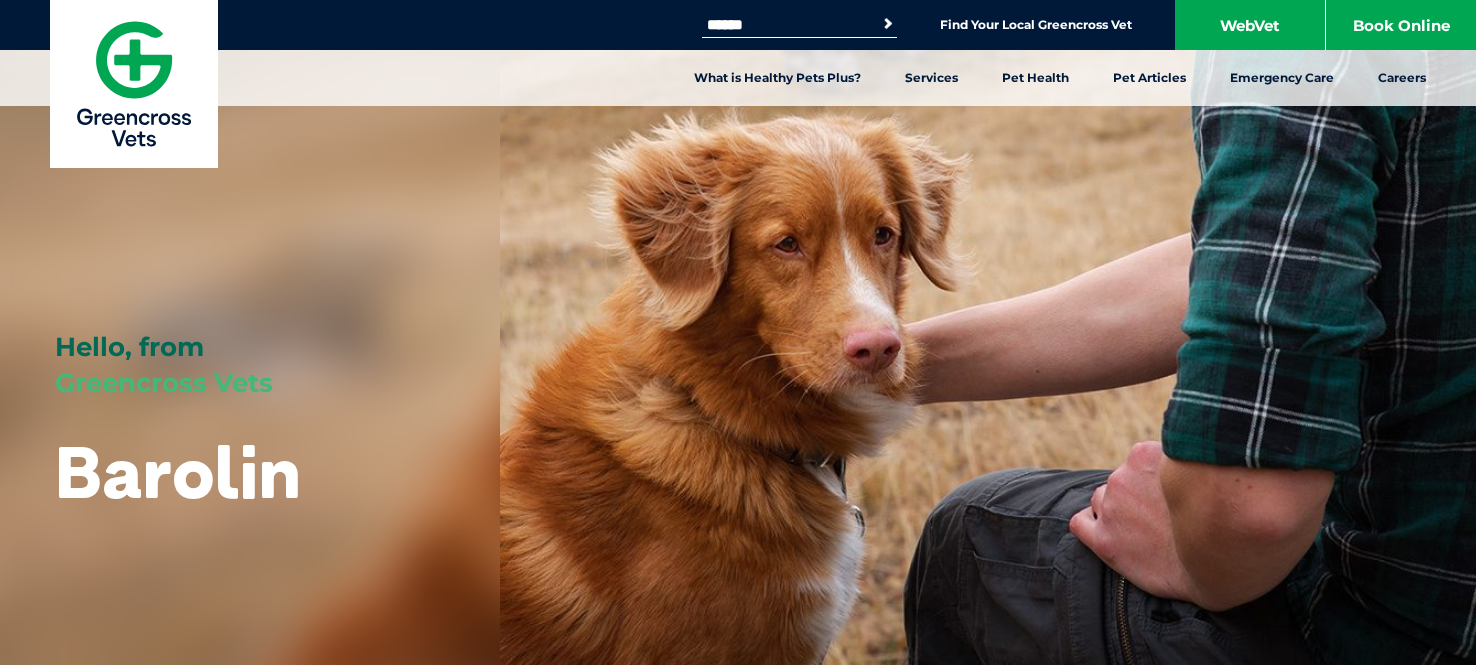 scroll, scrollTop: 0, scrollLeft: 0, axis: both 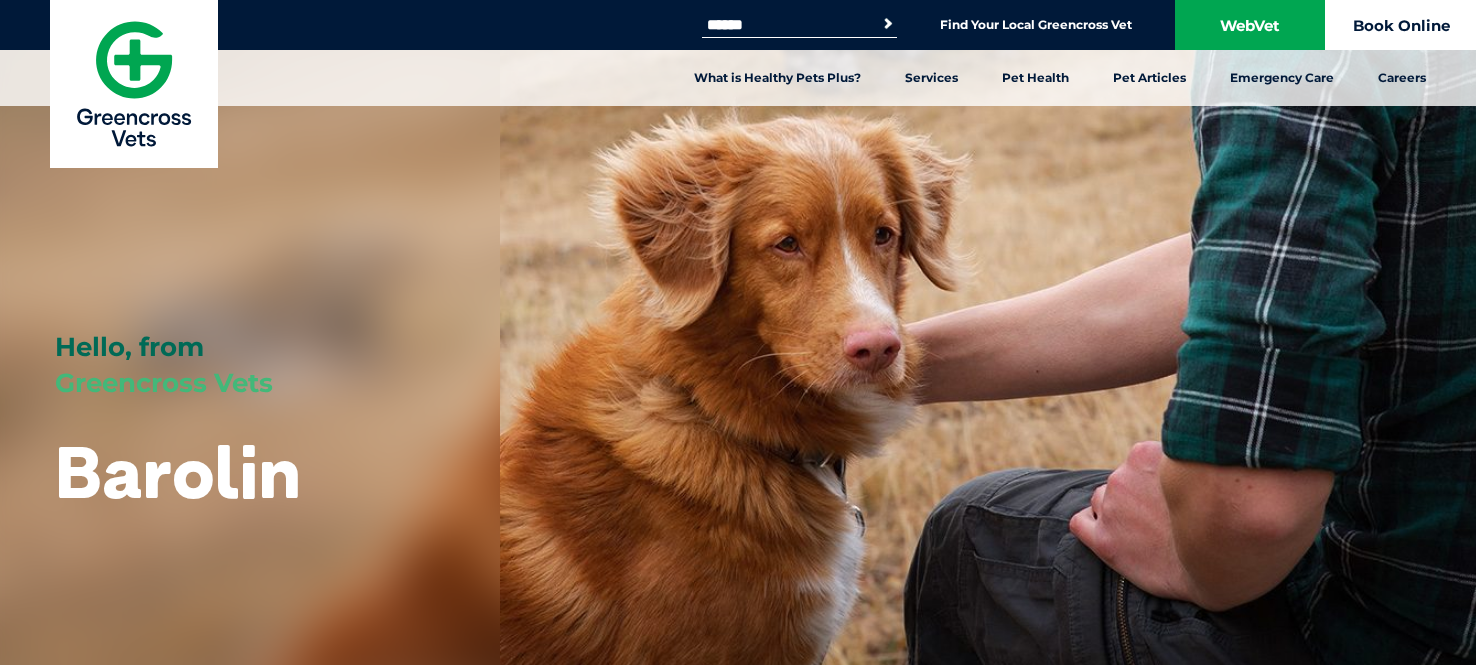 click on "Book Online" at bounding box center (1401, 25) 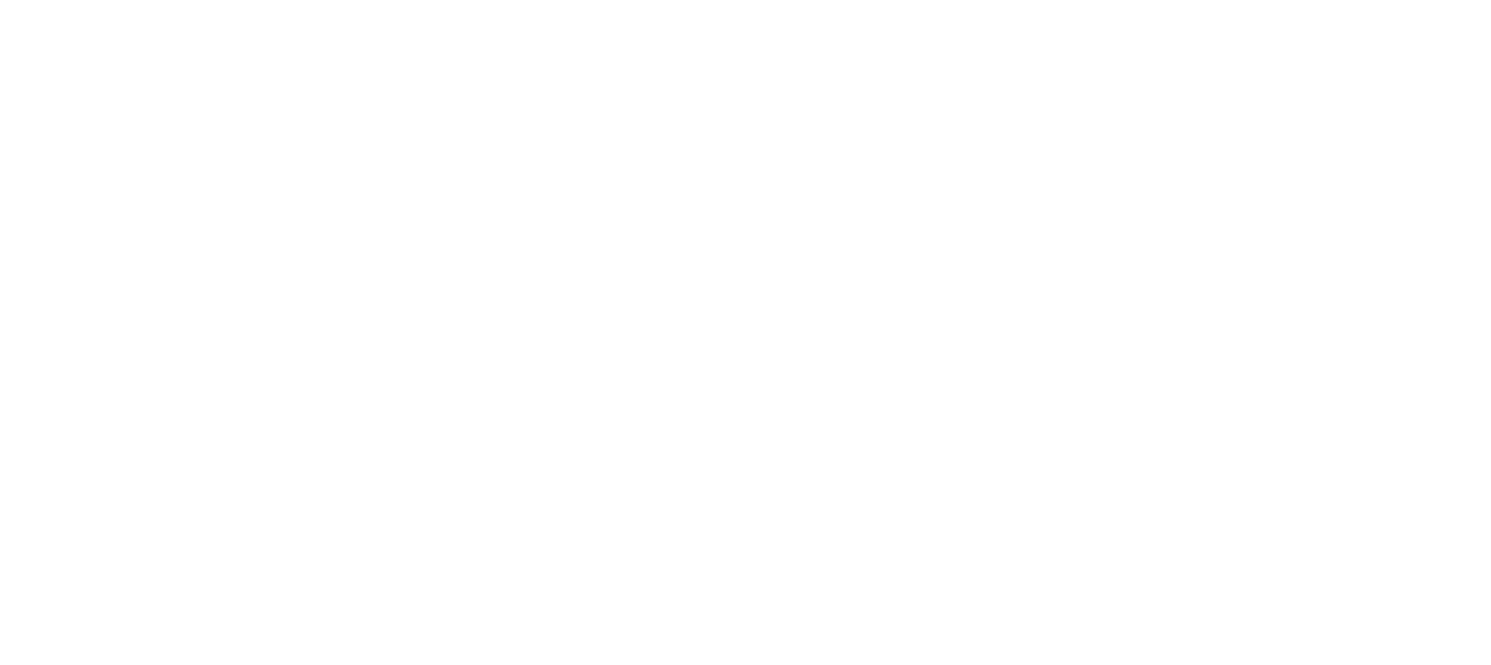 scroll, scrollTop: 0, scrollLeft: 0, axis: both 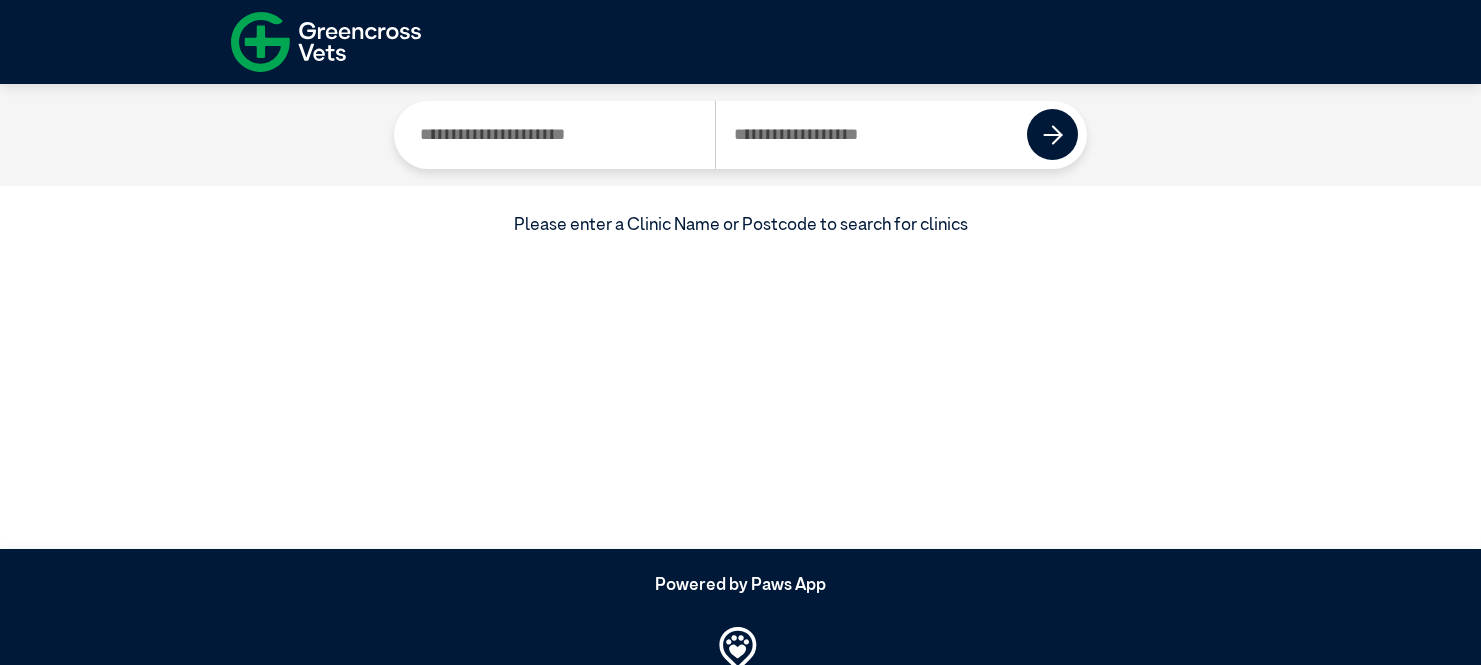 click at bounding box center (559, 135) 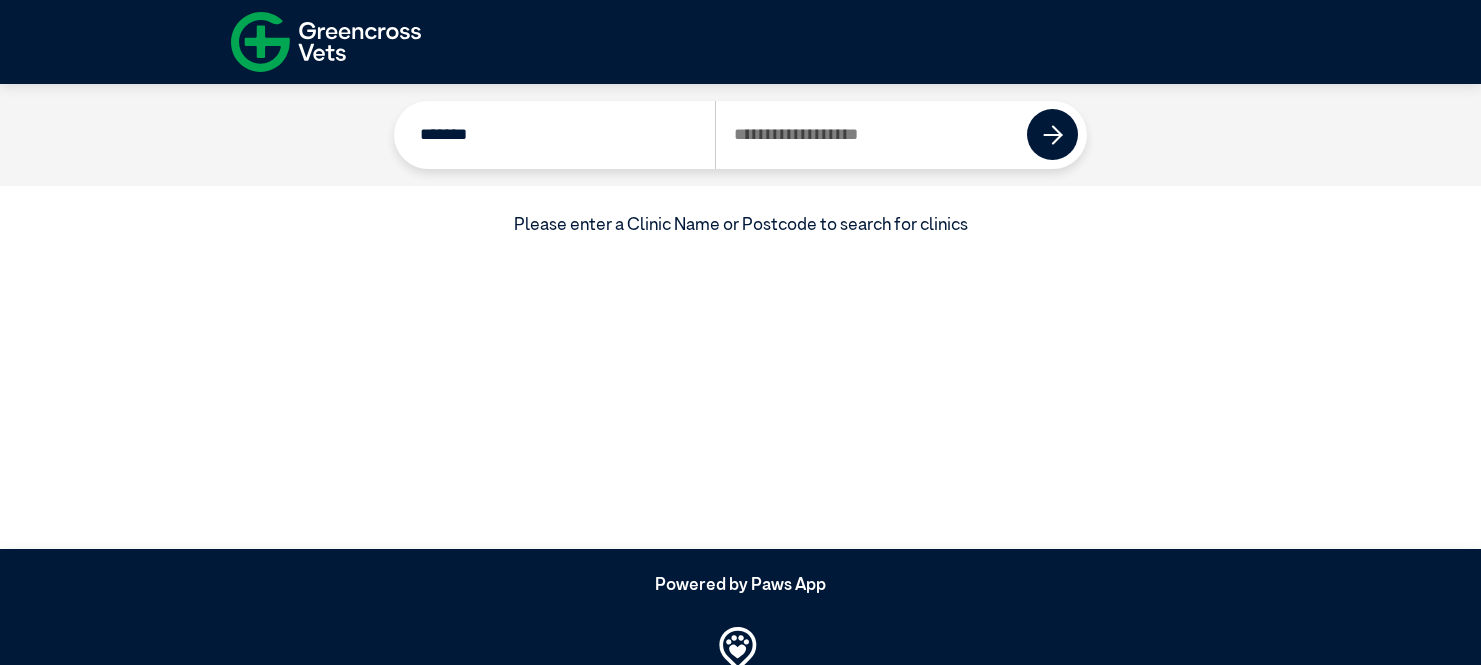 type on "*******" 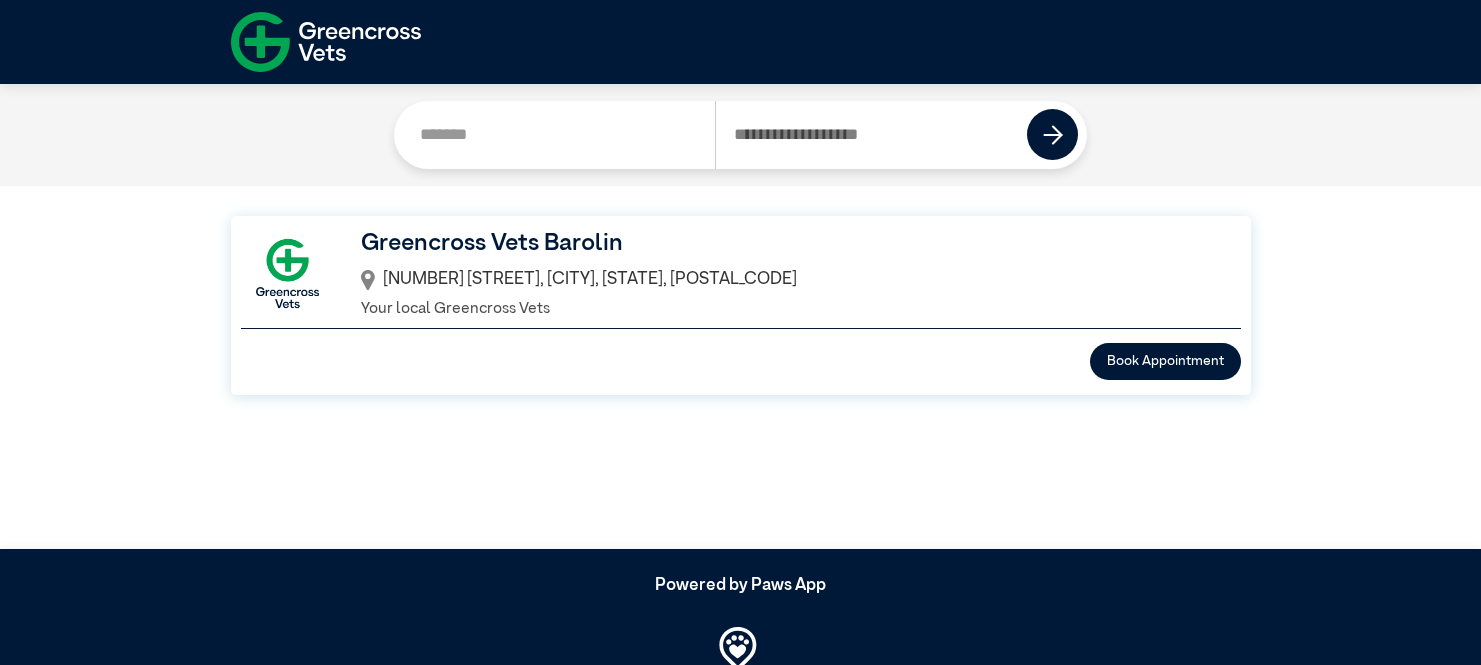 click on "[NUMBER] [STREET], [CITY], [STATE], [POSTAL_CODE]" at bounding box center (787, 280) 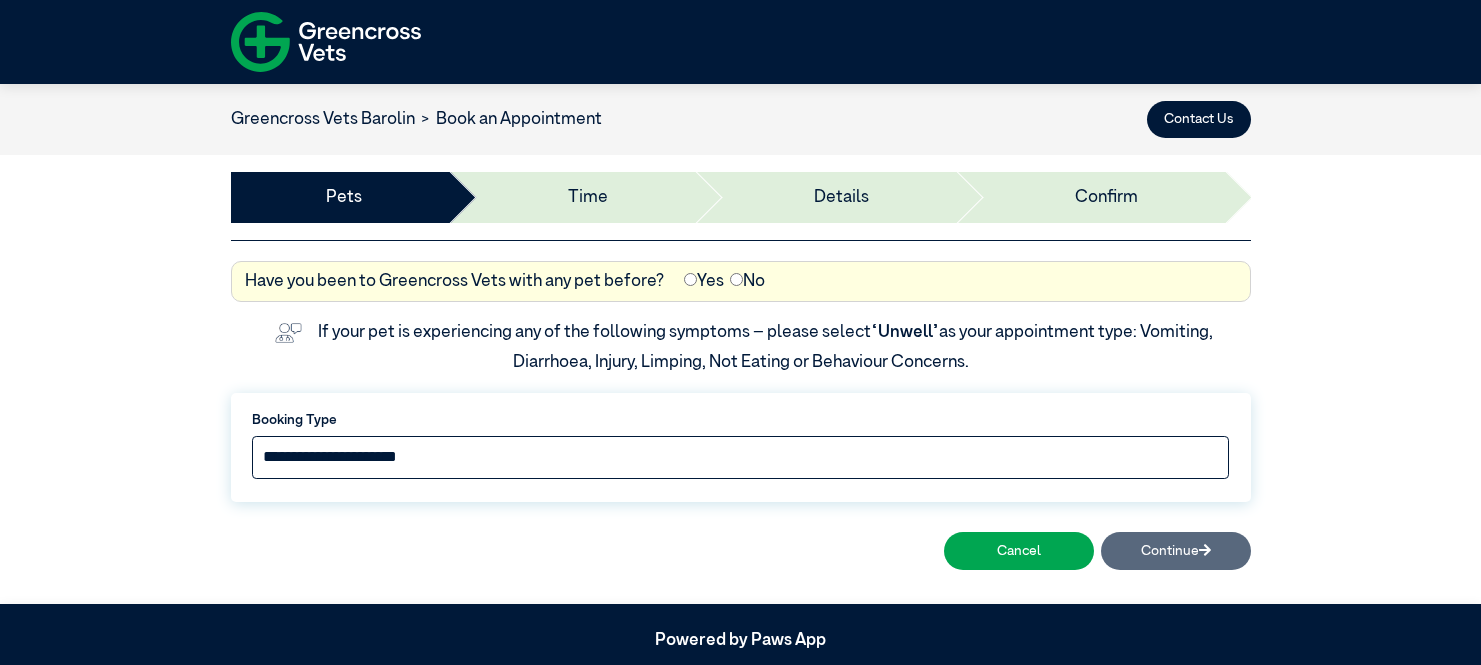 click on "**********" at bounding box center (741, 457) 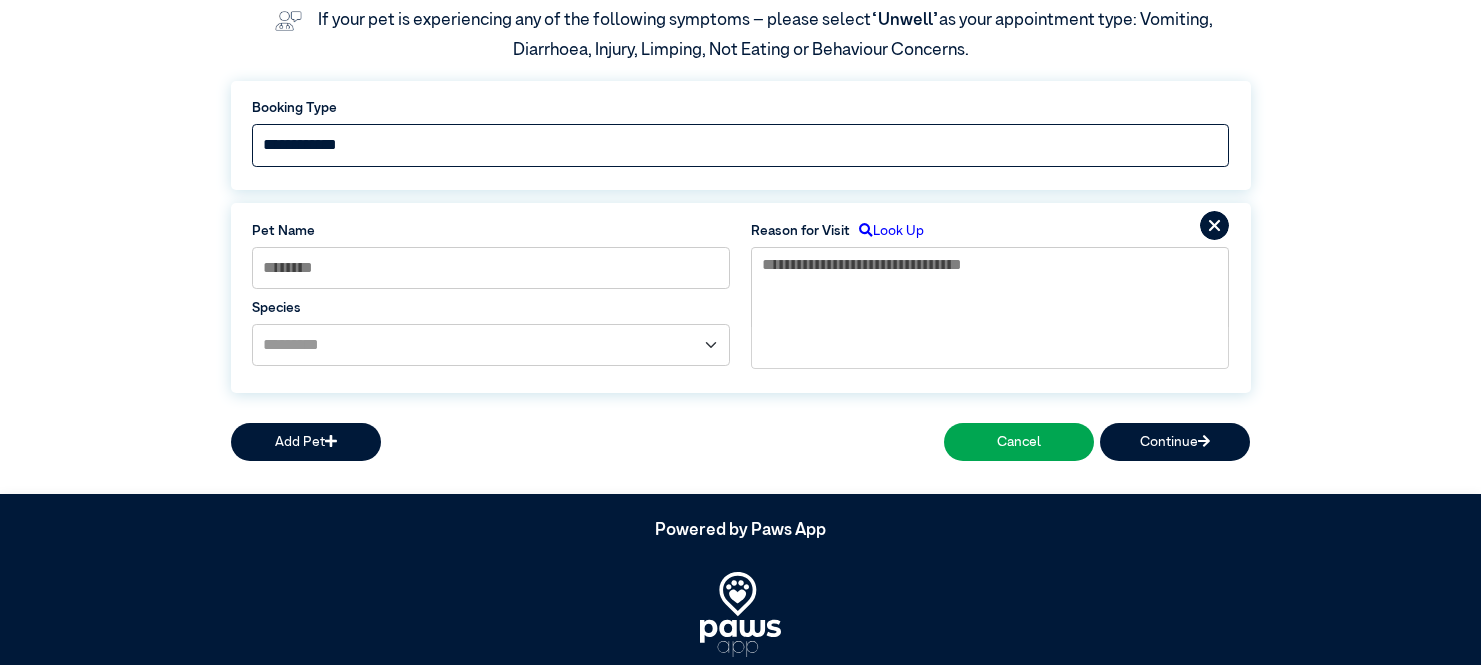 scroll, scrollTop: 369, scrollLeft: 0, axis: vertical 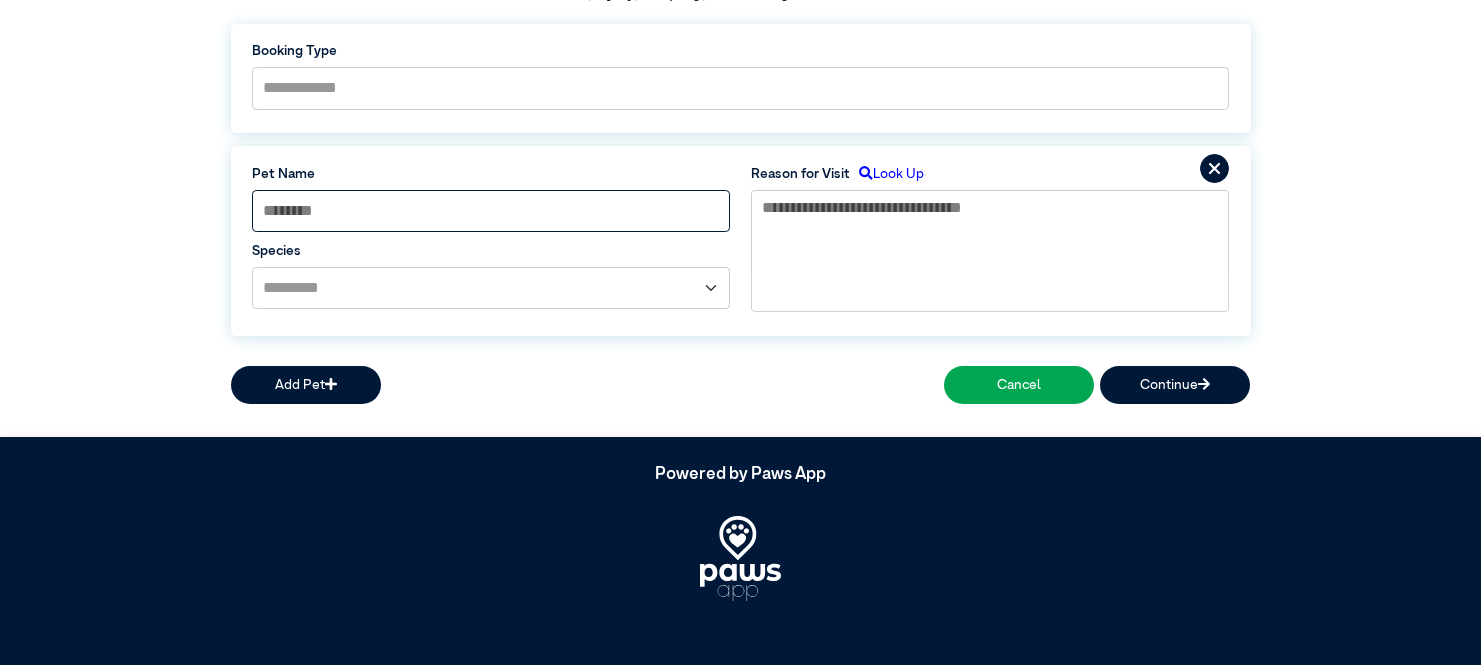 click at bounding box center [491, 211] 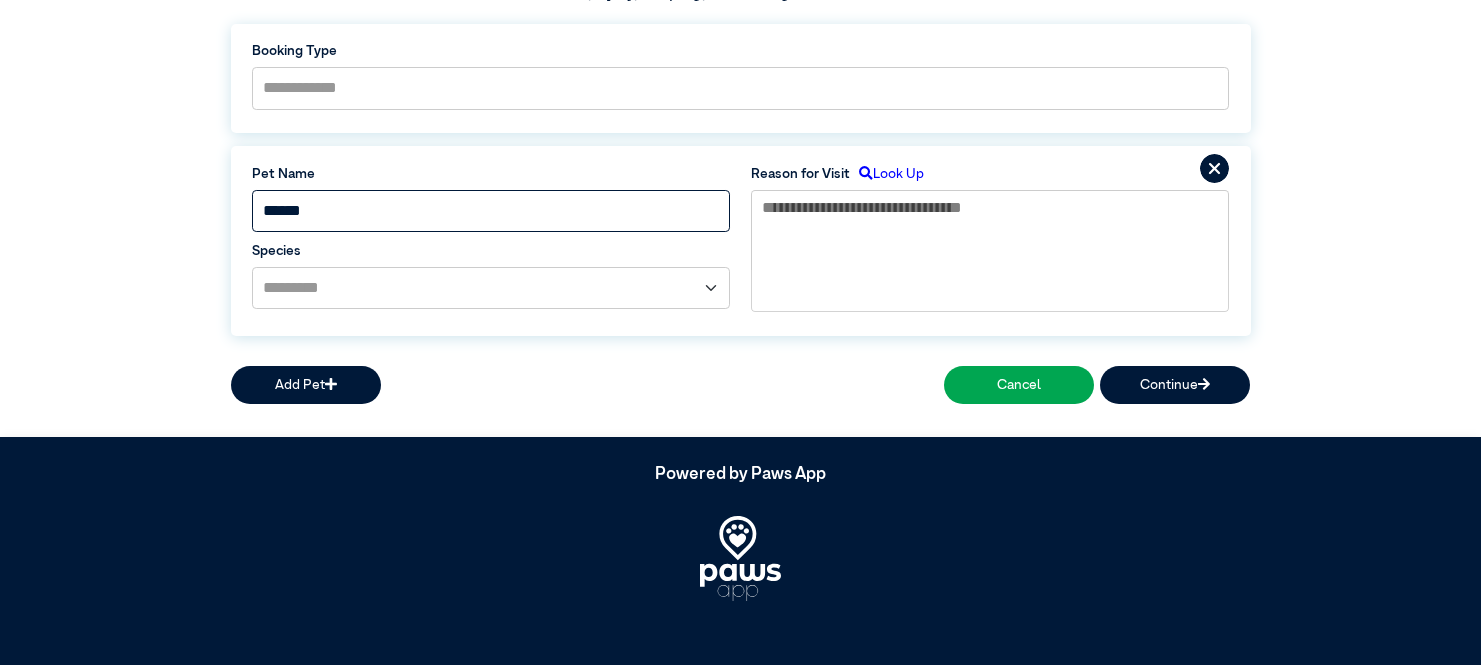 type on "******" 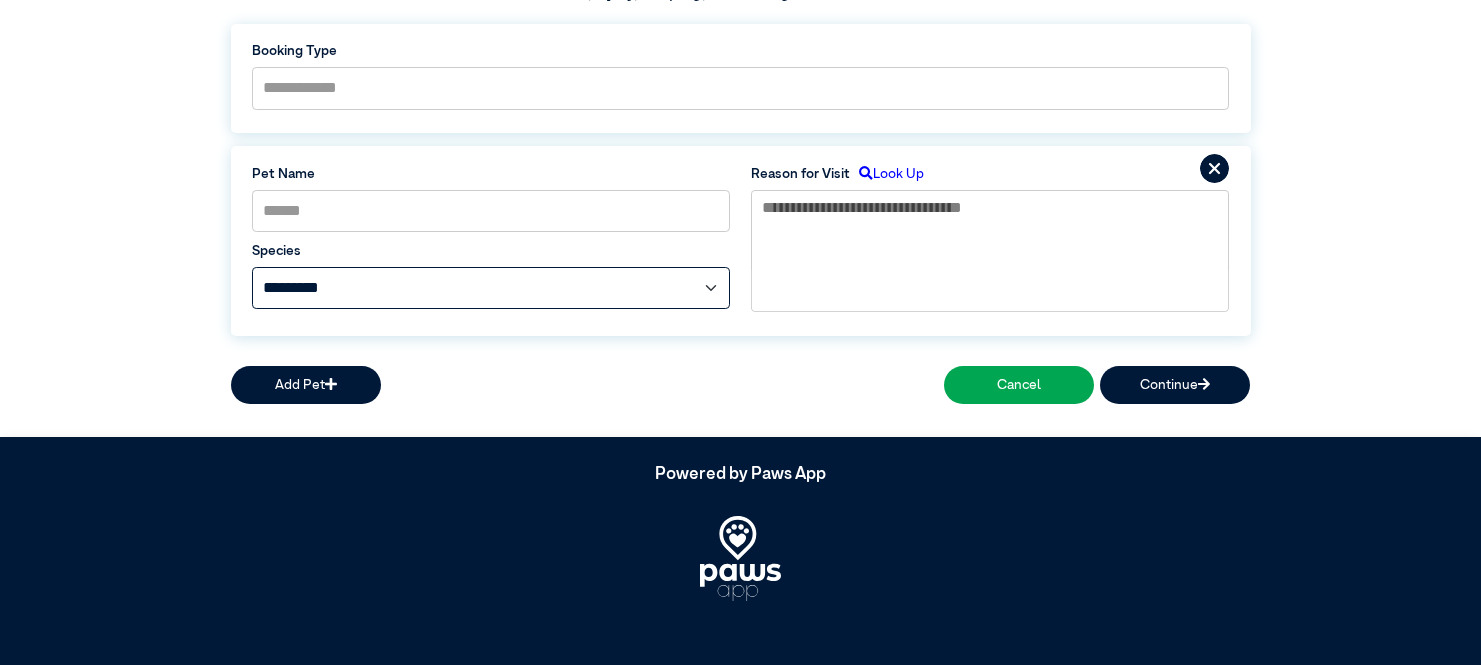 click on "**********" at bounding box center [491, 288] 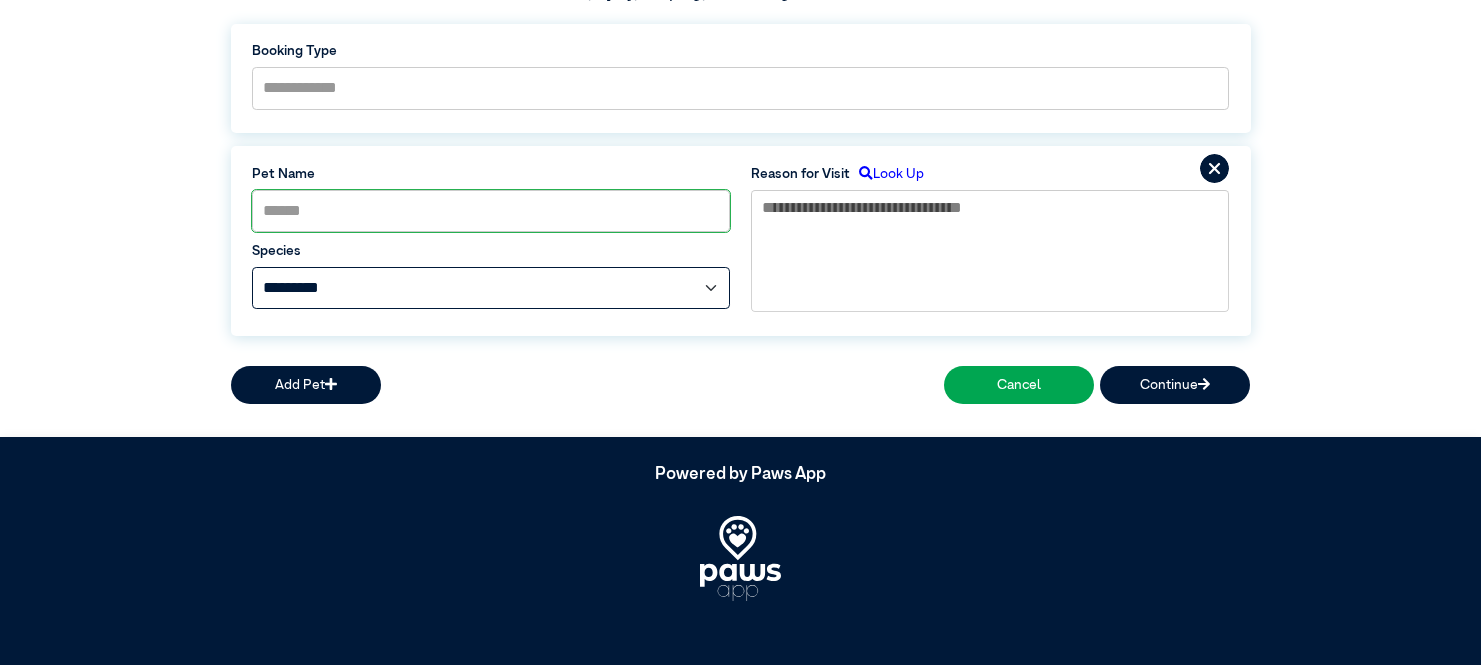 select on "*****" 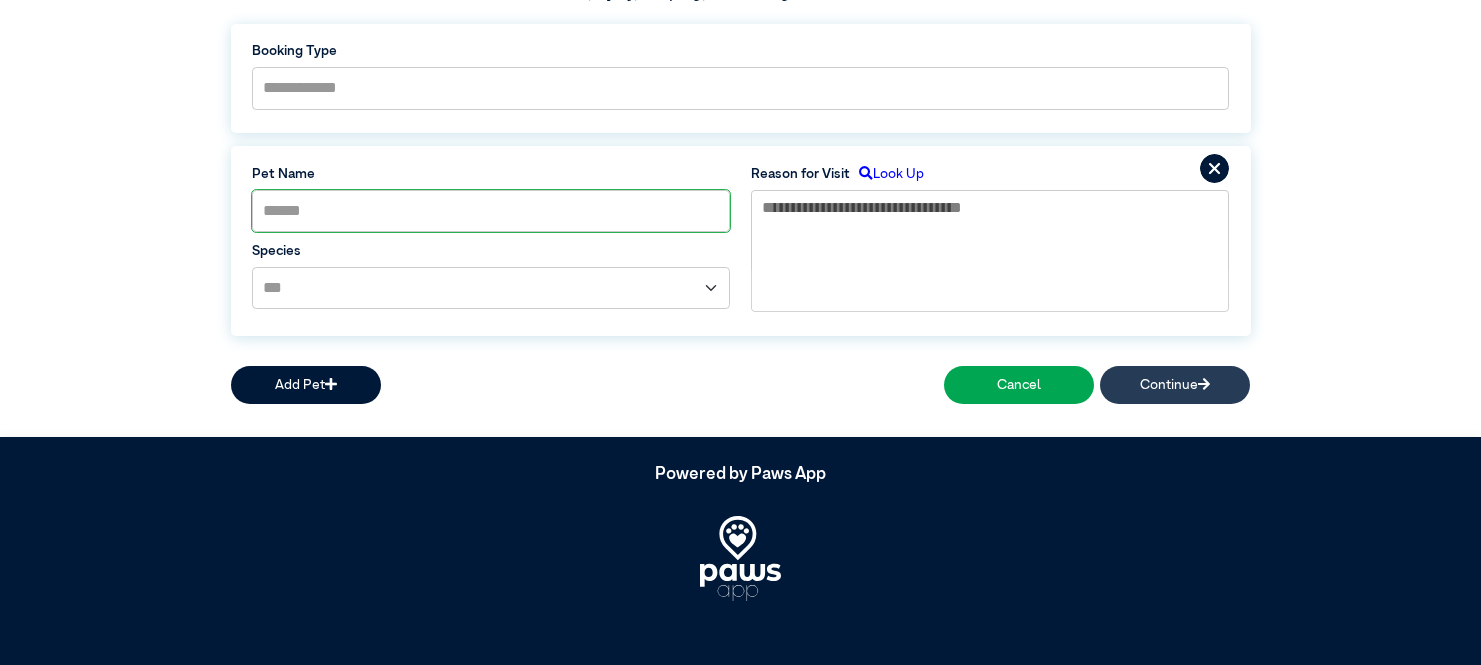 click on "Continue" at bounding box center (1175, 384) 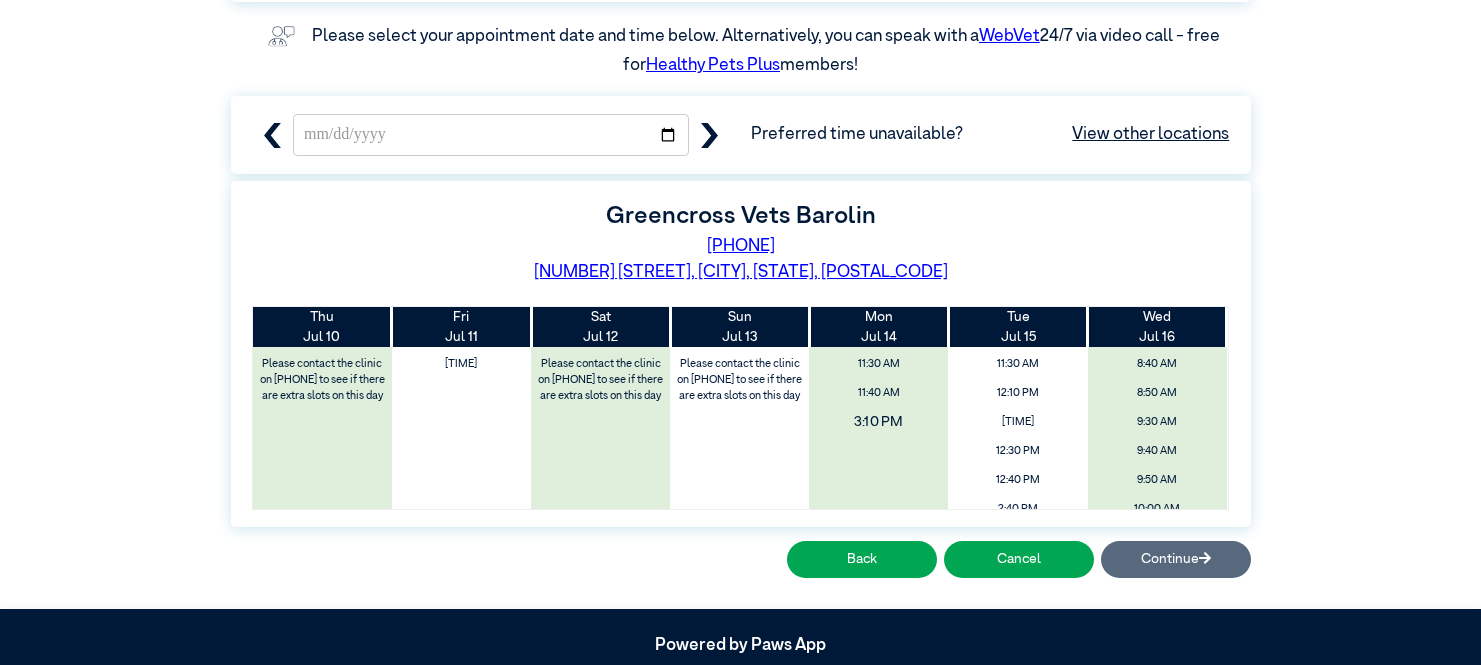 click on "3:10 PM" at bounding box center (878, 422) 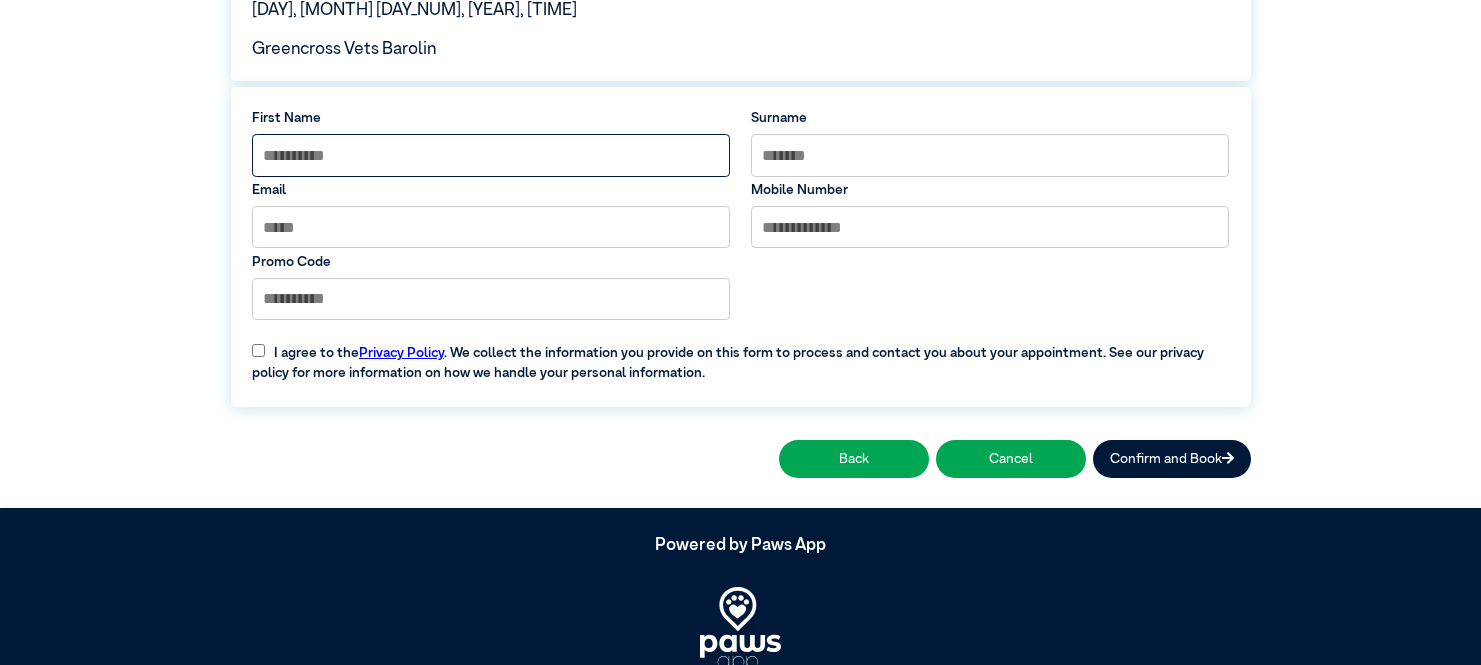 click at bounding box center [491, 155] 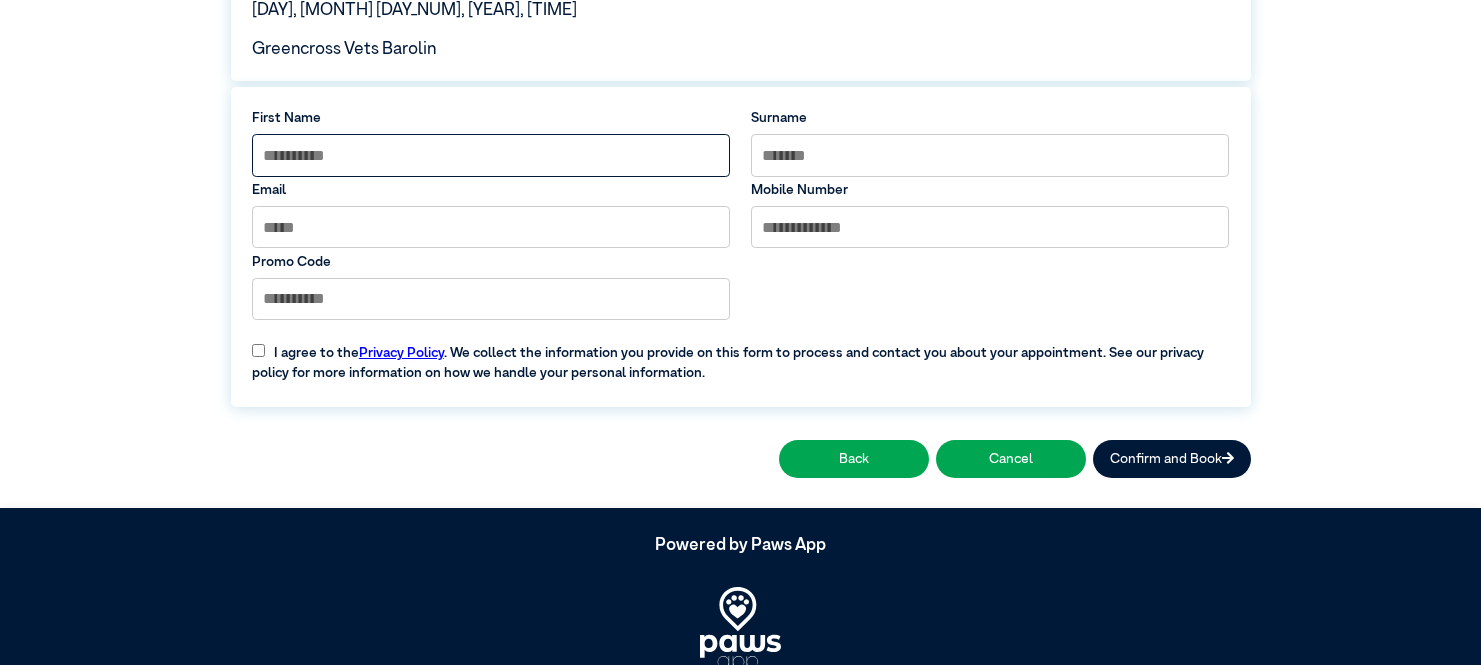 type on "*******" 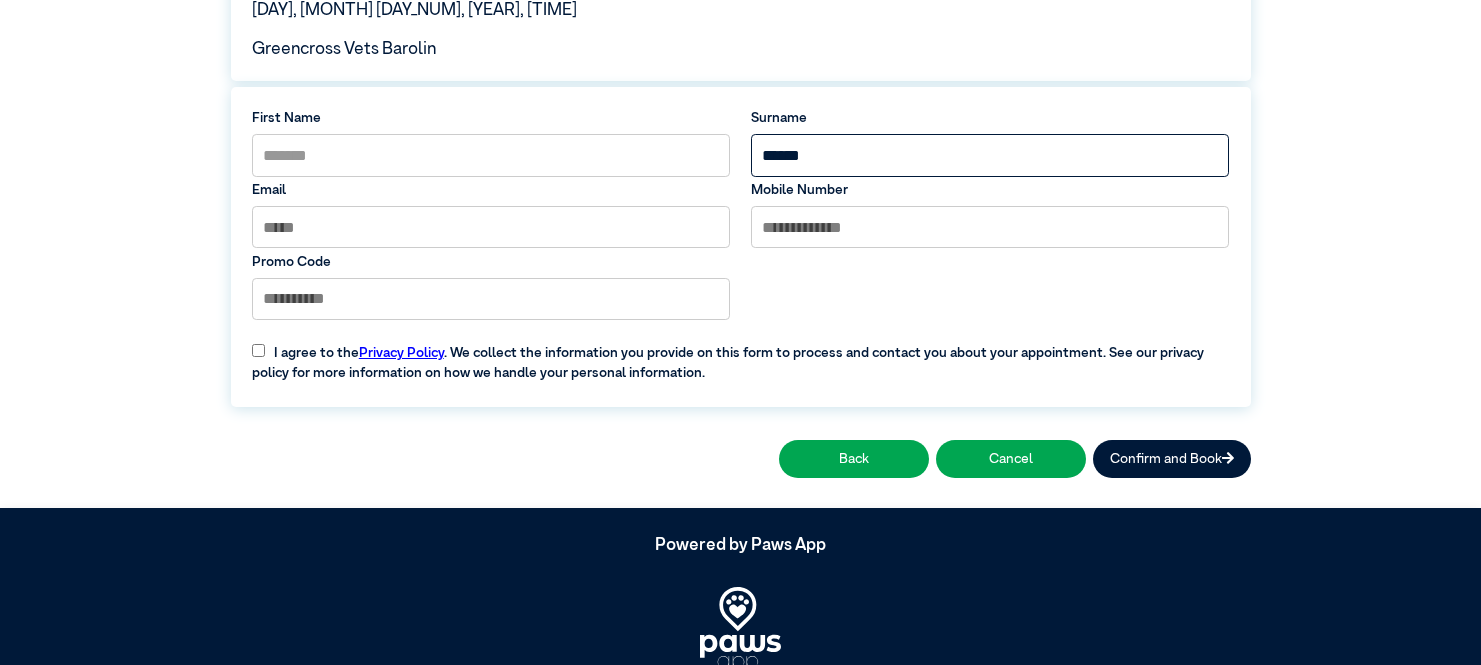 type on "**********" 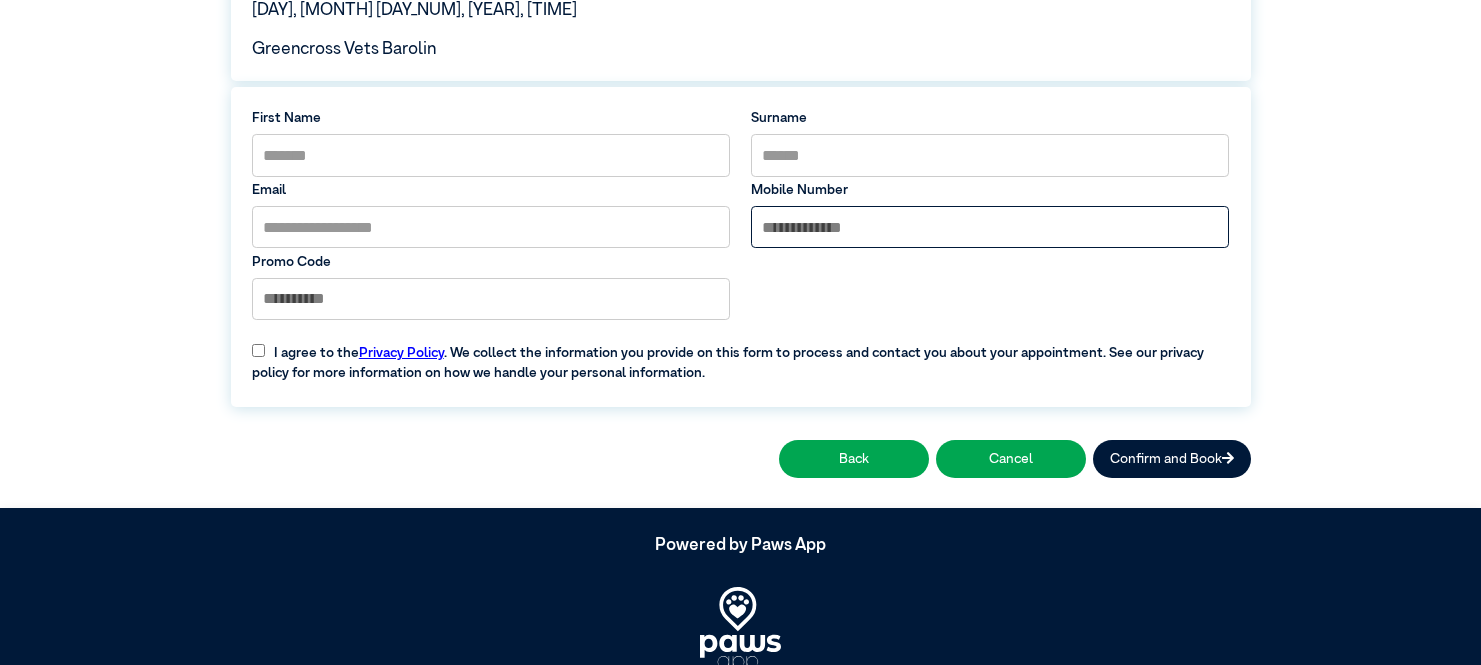 type on "**********" 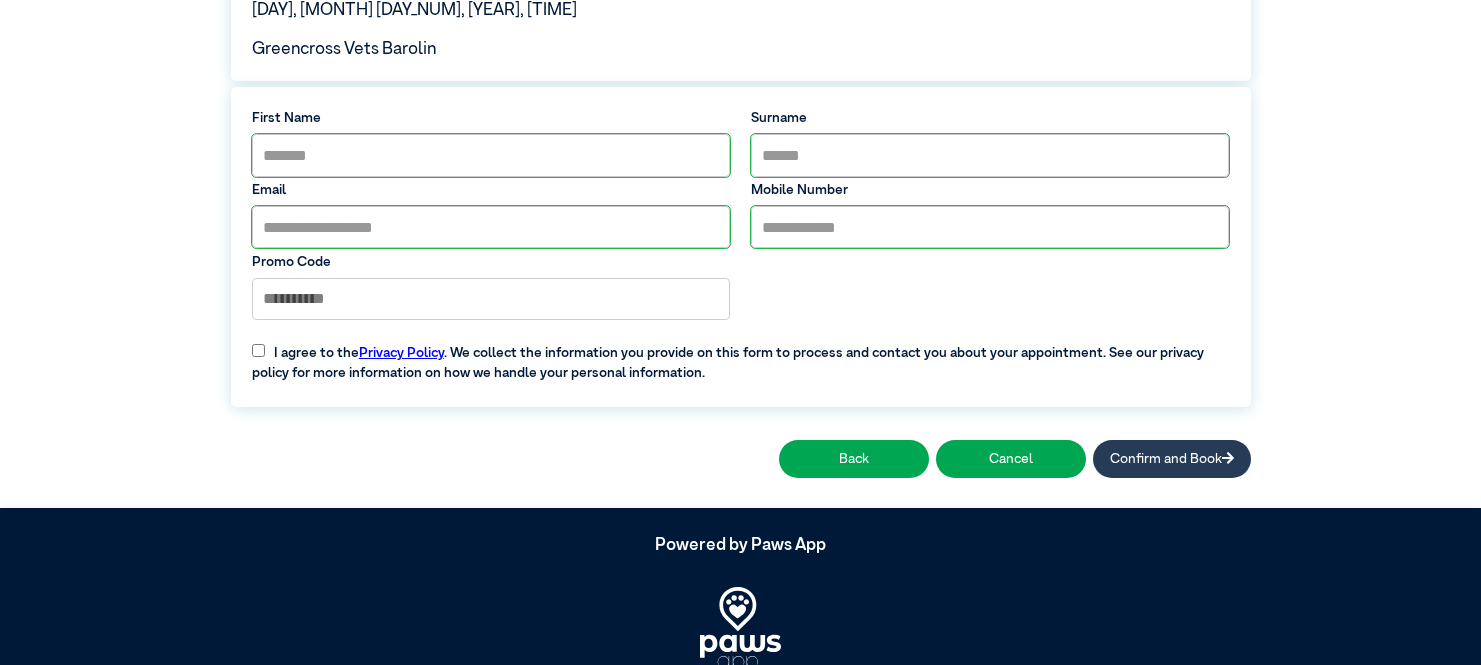 click on "Confirm and Book" at bounding box center (1172, 458) 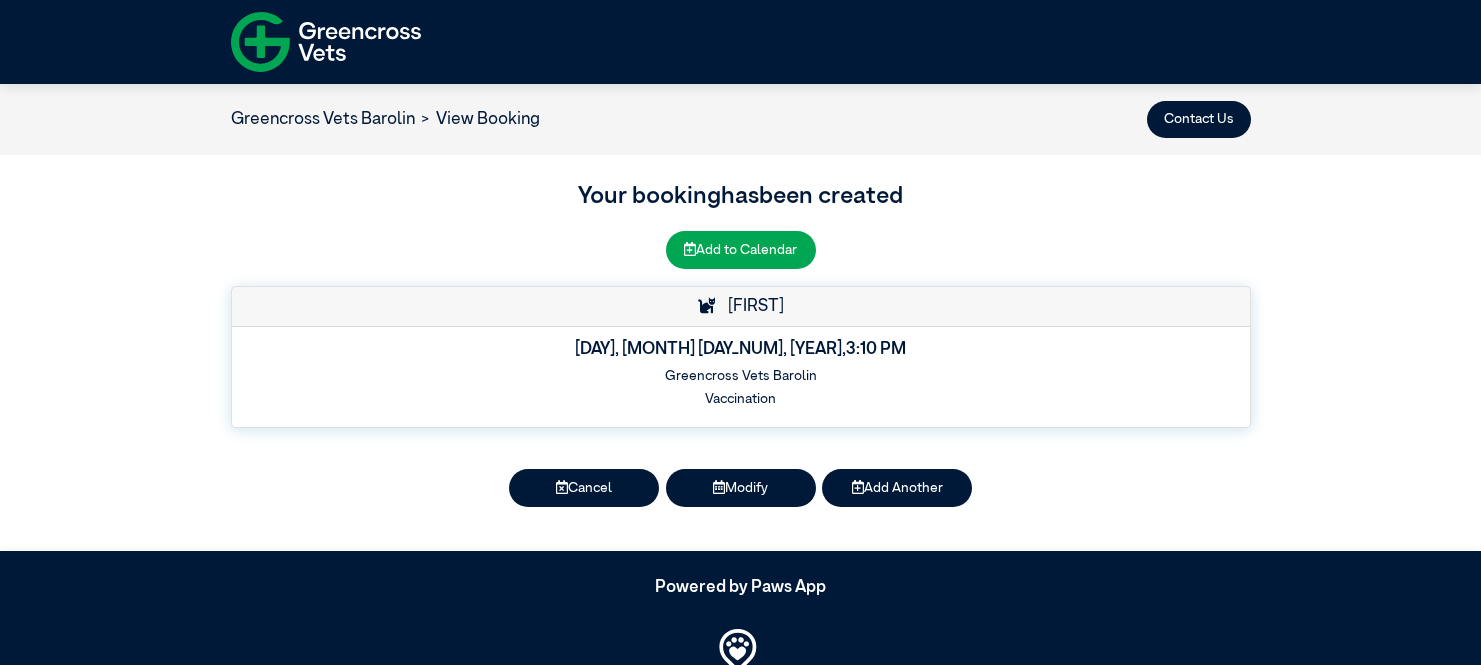 scroll, scrollTop: 0, scrollLeft: 0, axis: both 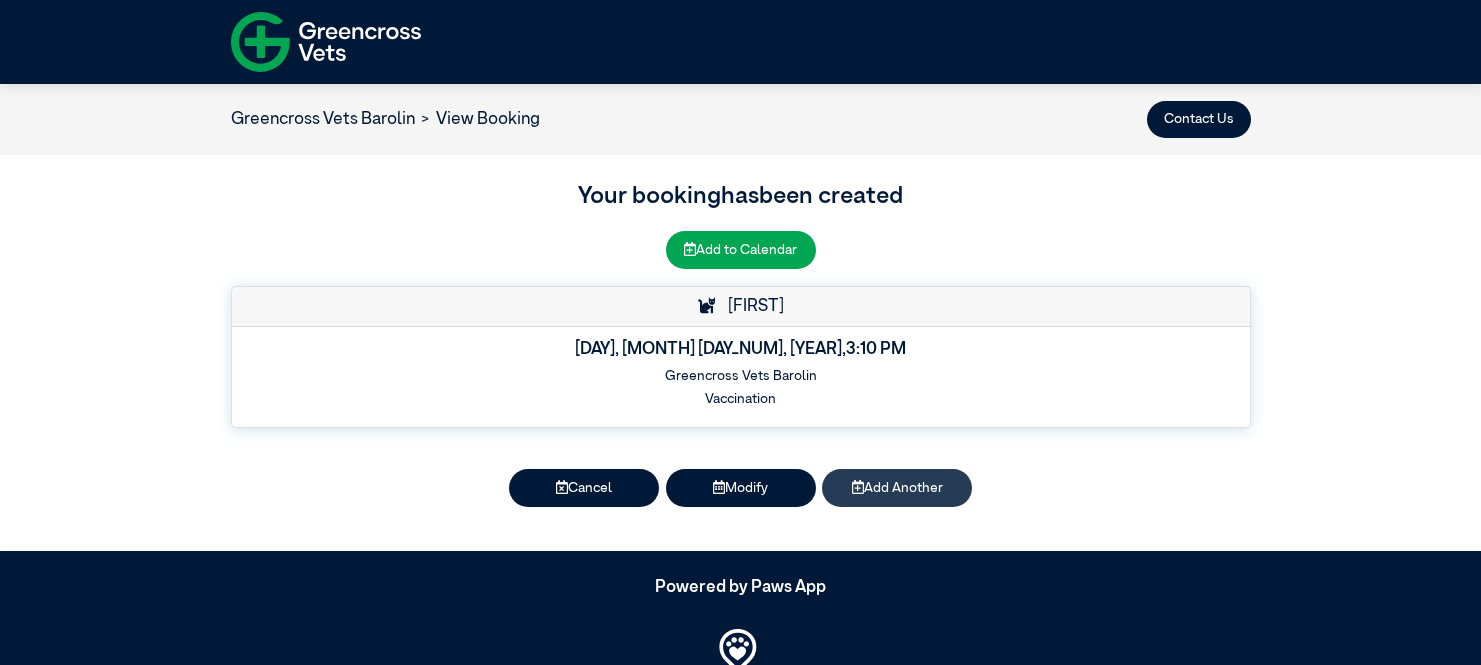 click on "Add Another" at bounding box center [897, 487] 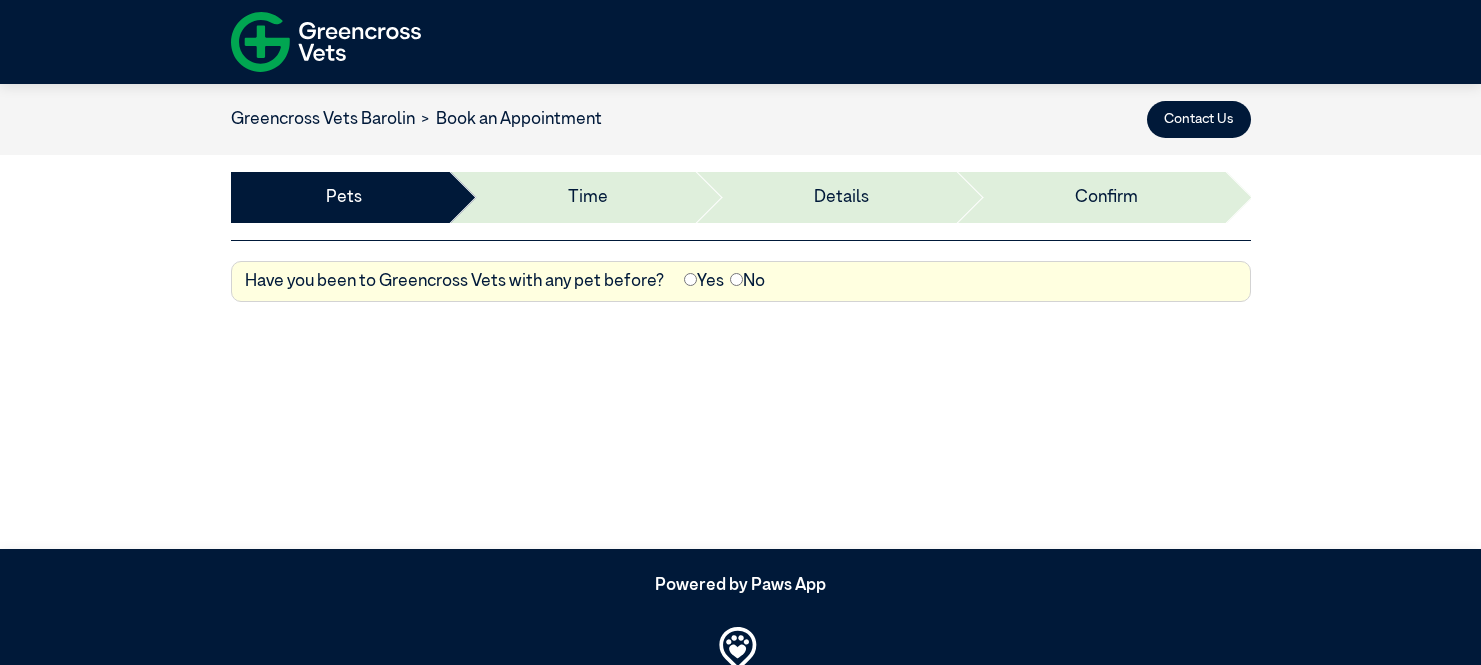 click on "Greencross Vets Barolin Book an Appointment Contact Us Pets
Time
Details
Deposit
Confirm Have you been to Greencross Vets with any pet before?
Yes
No
Cancel" at bounding box center [740, 210] 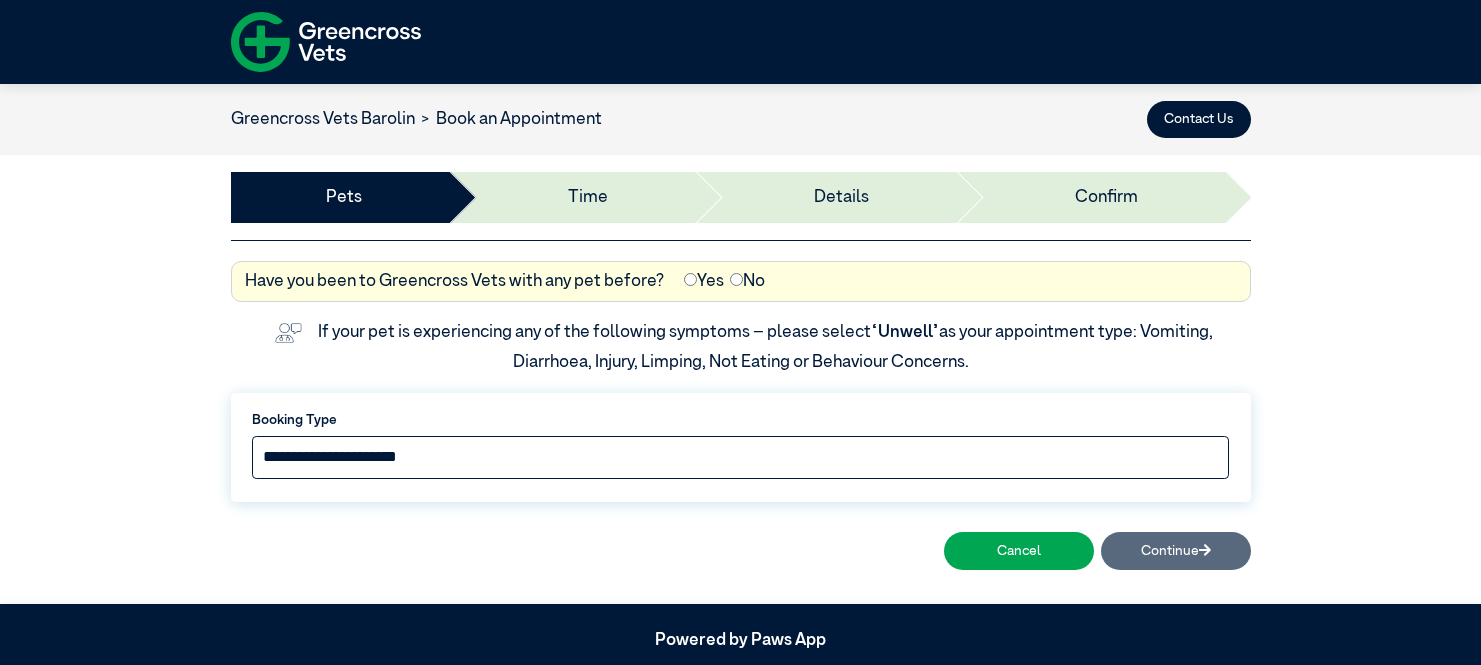 click on "**********" at bounding box center (741, 457) 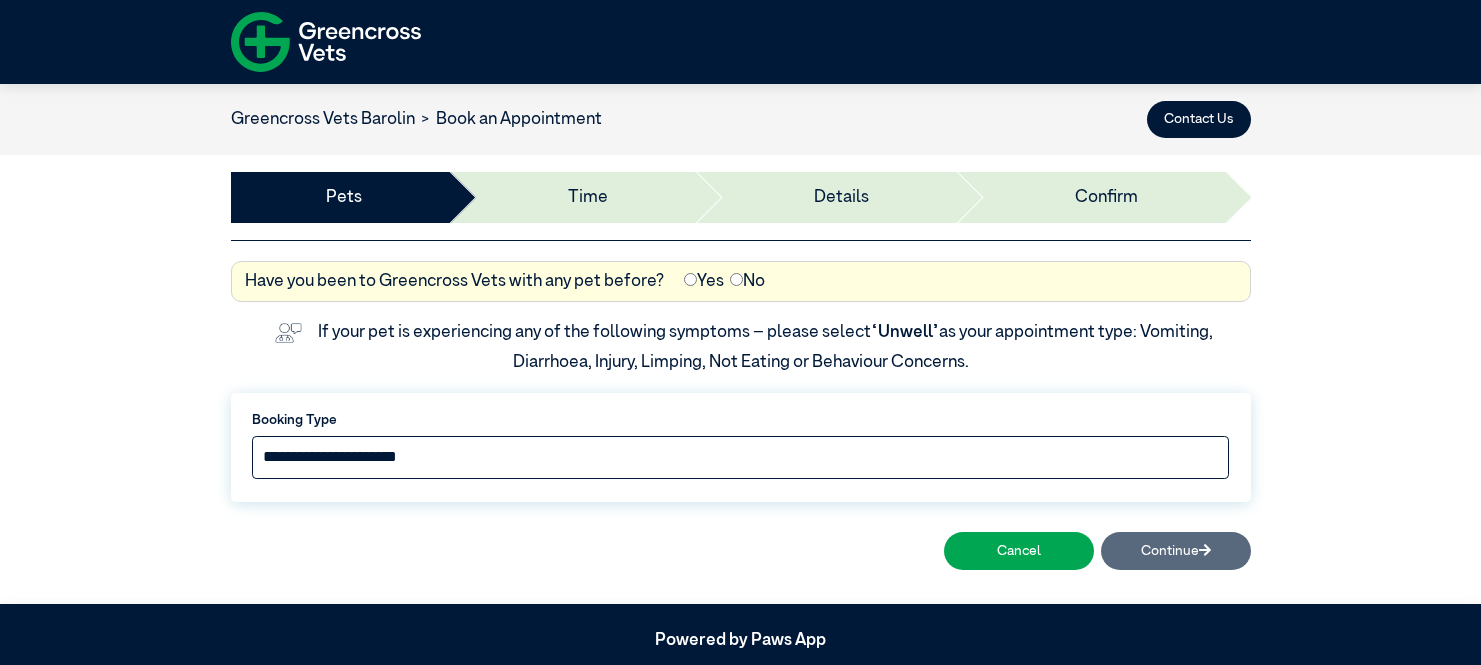select on "*****" 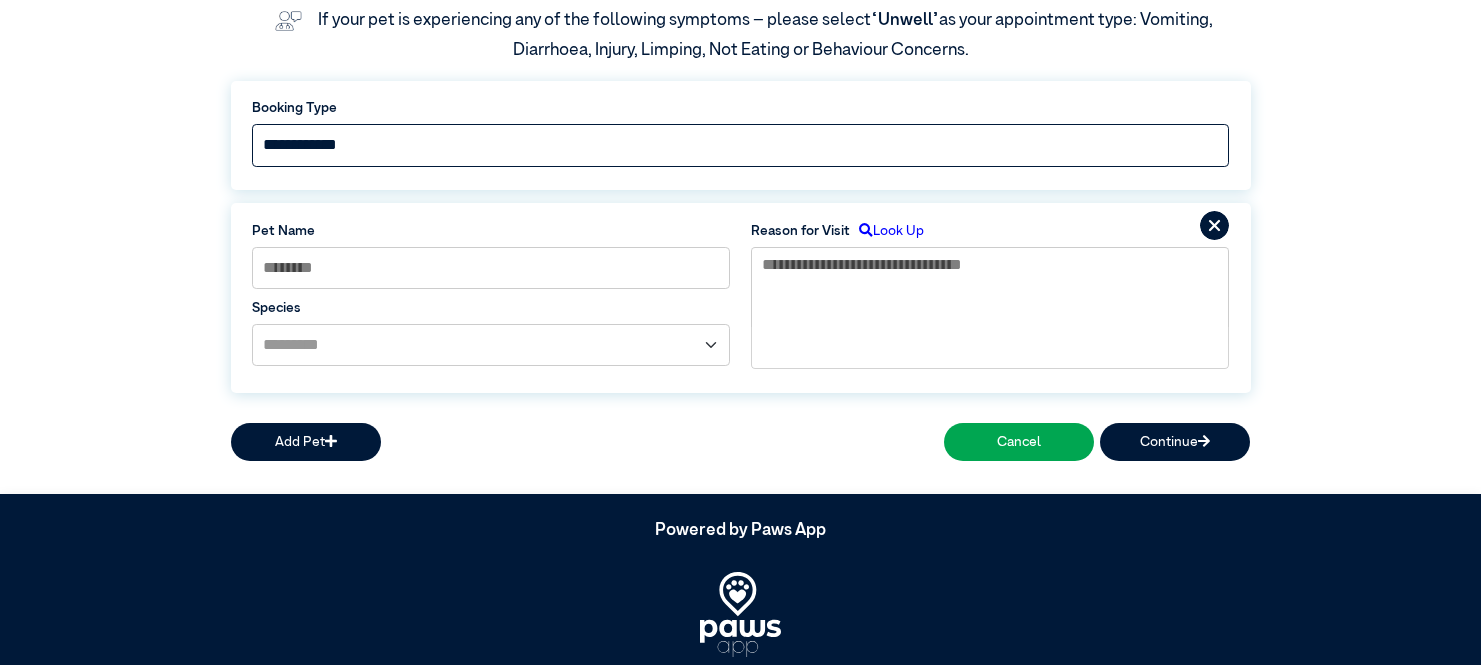 scroll, scrollTop: 369, scrollLeft: 0, axis: vertical 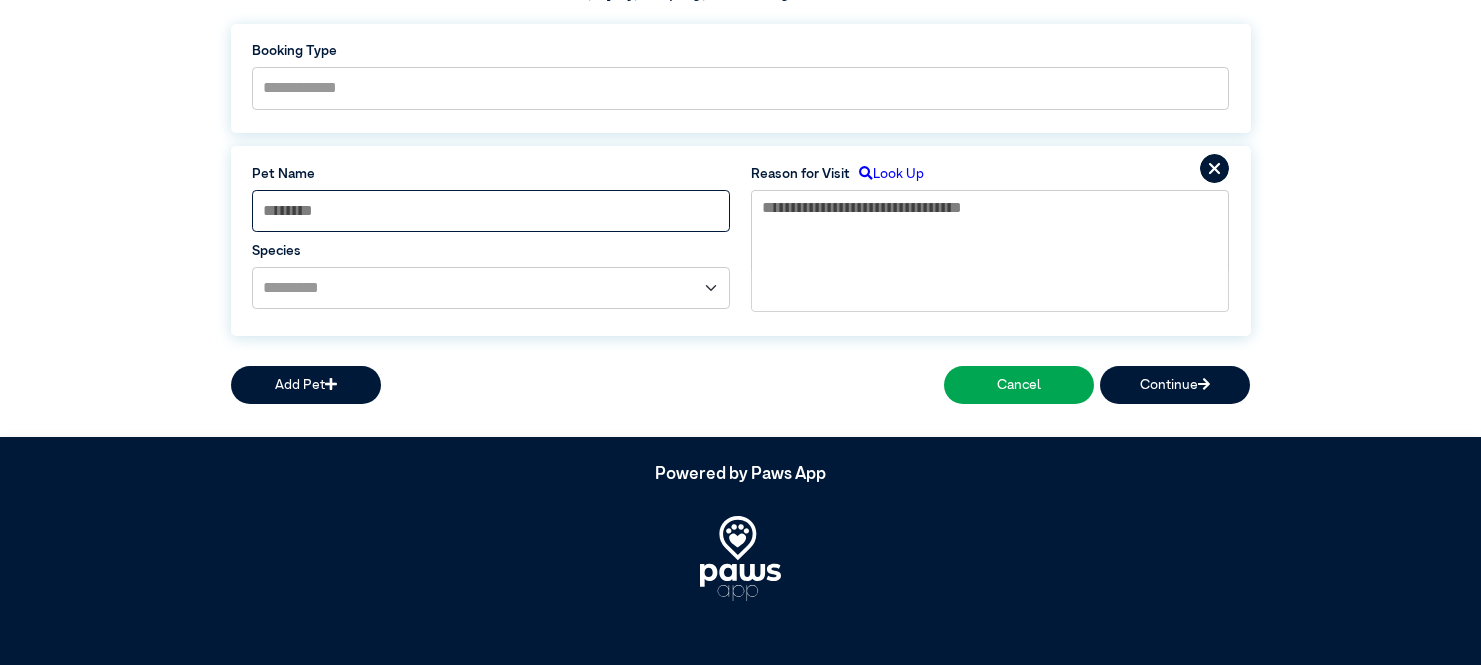 click at bounding box center [491, 211] 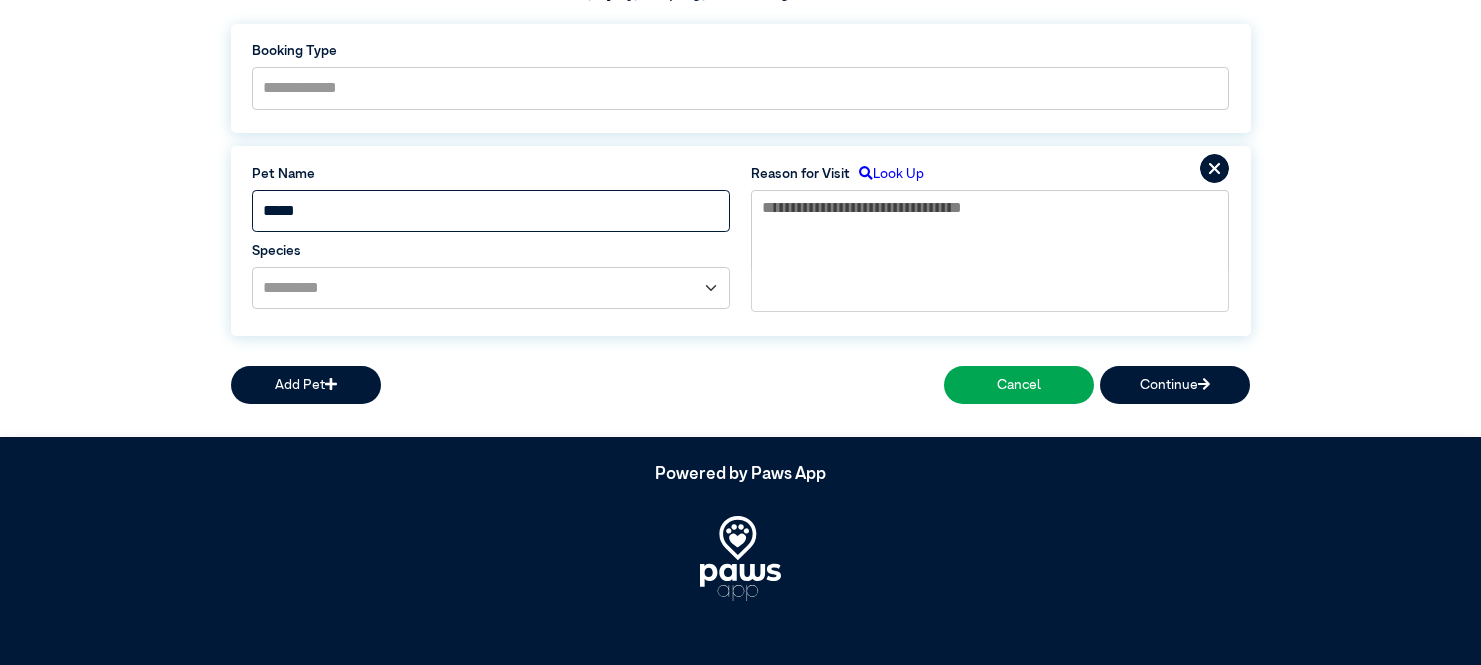 type on "*****" 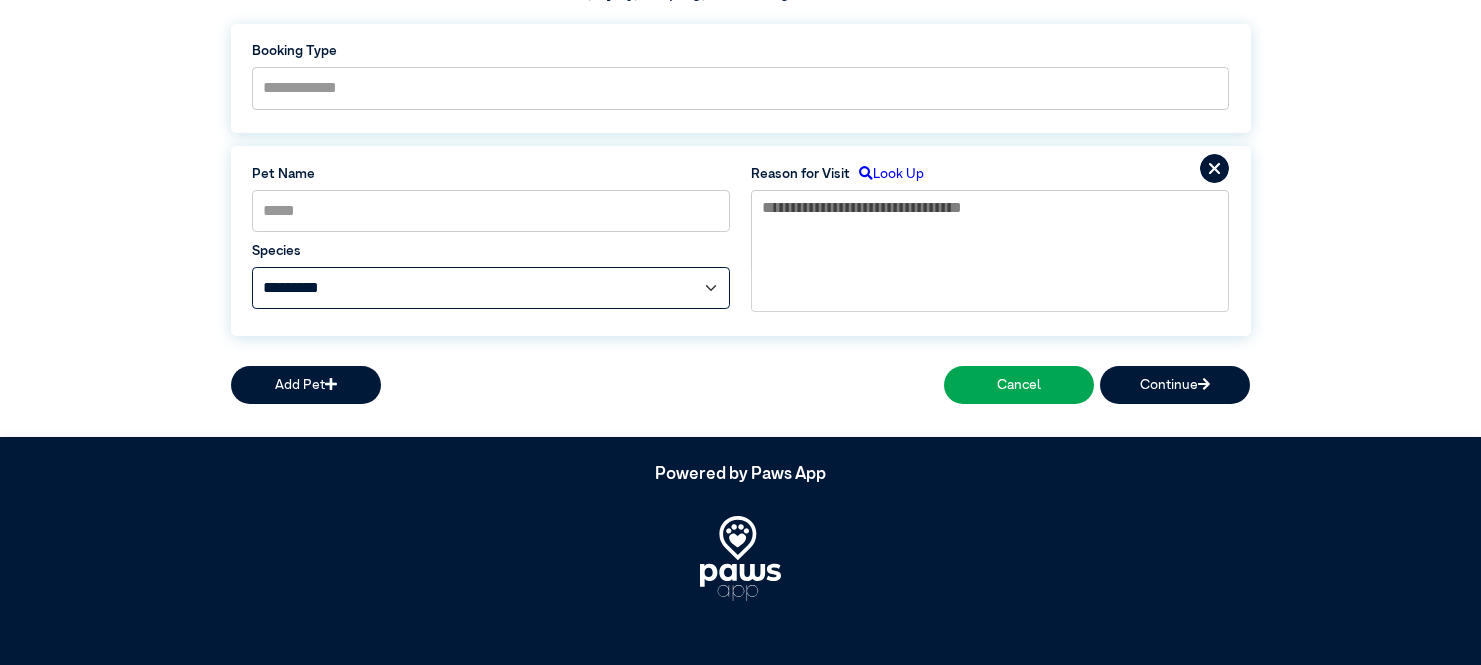 click on "**********" at bounding box center (491, 288) 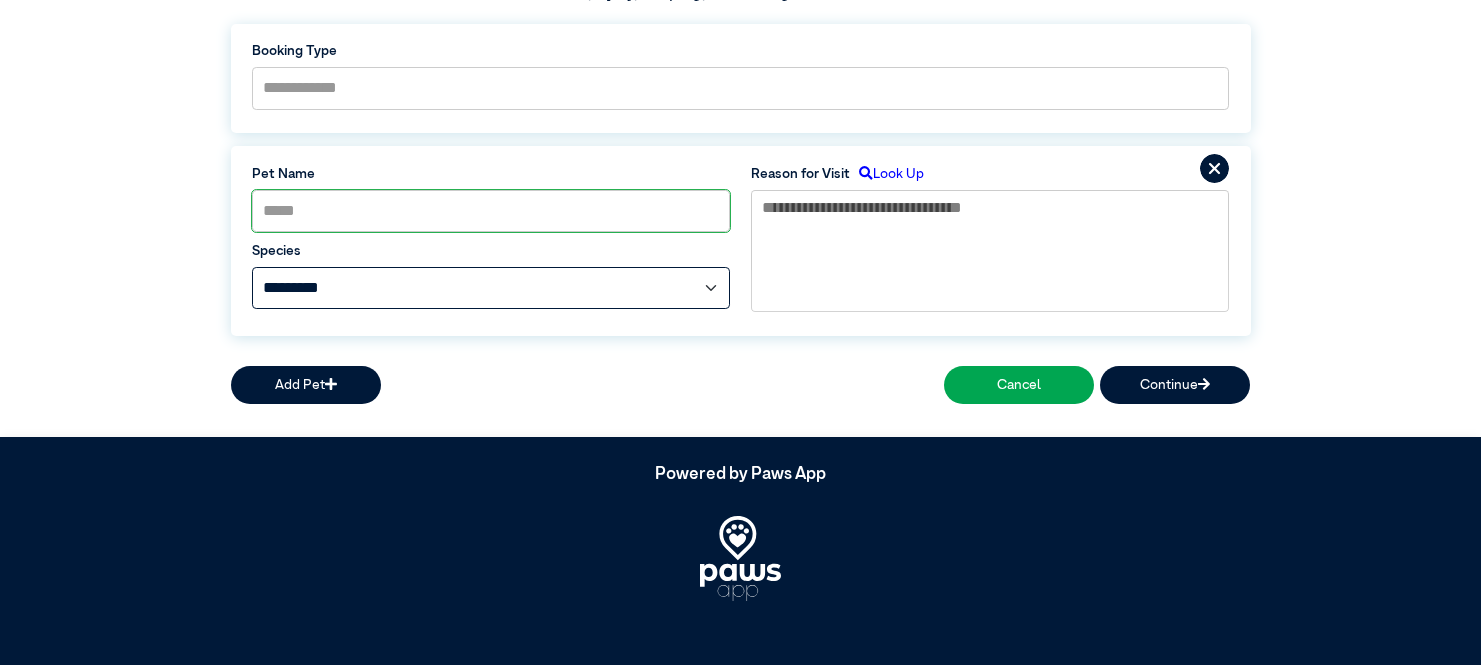 select on "*****" 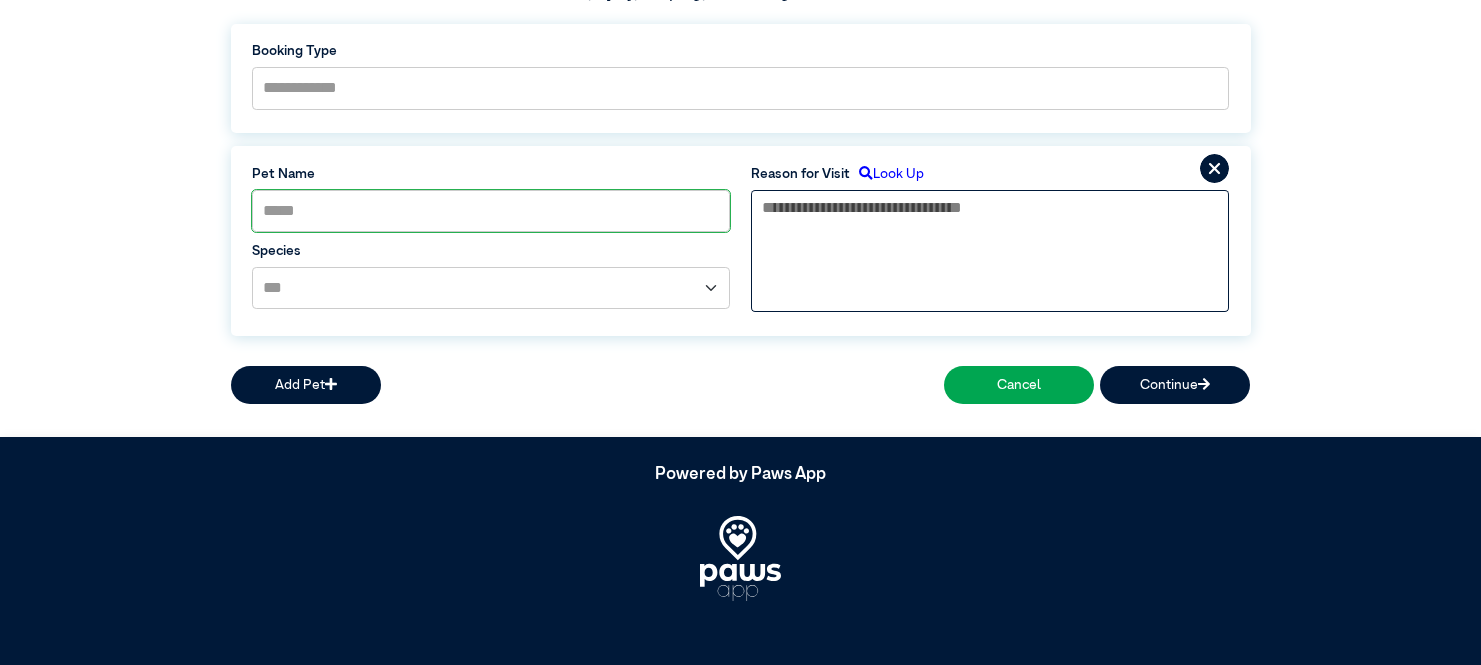 click at bounding box center [990, 230] 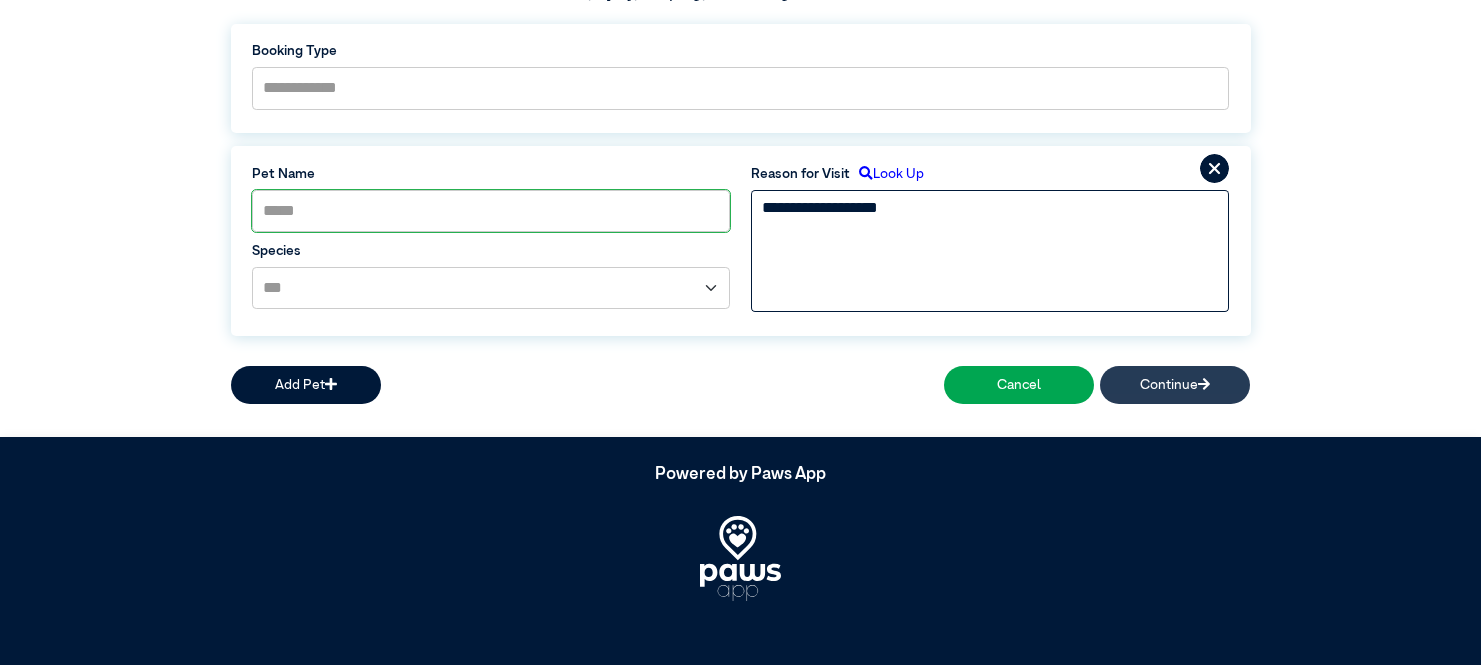 type on "**********" 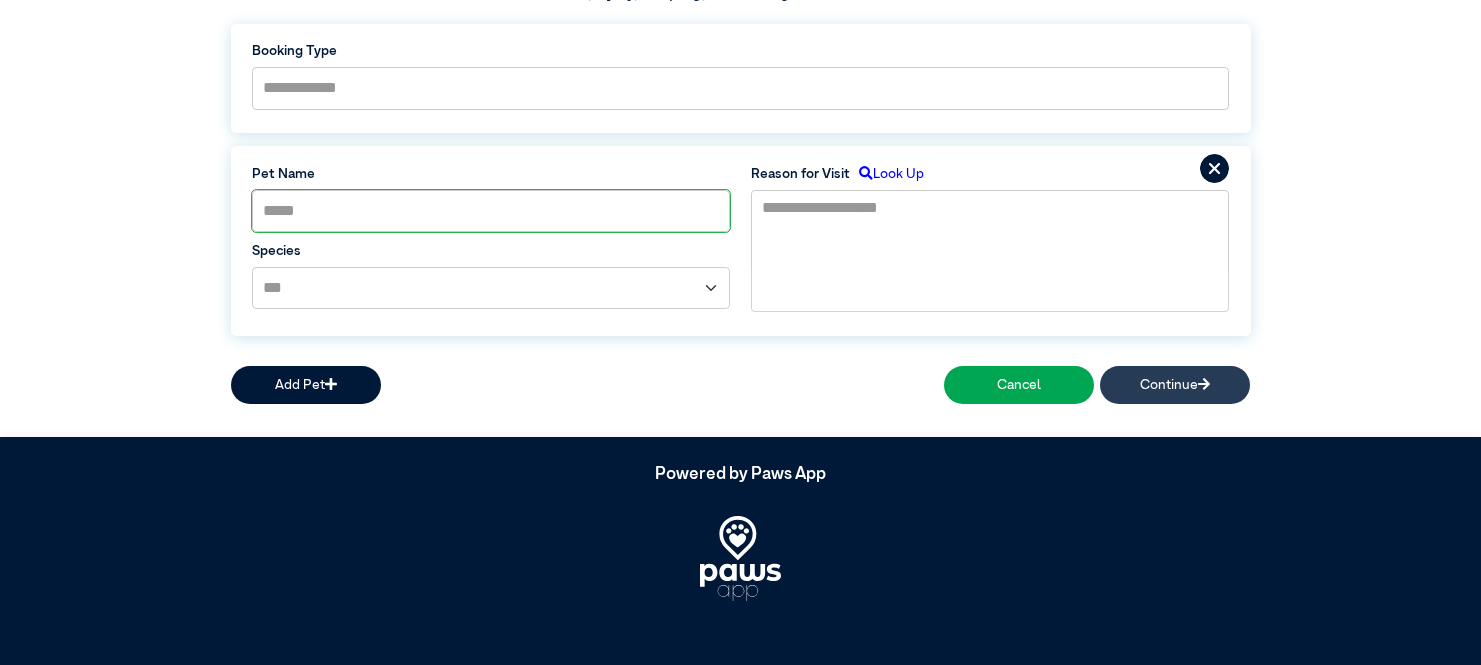 click on "Continue" at bounding box center (1175, 384) 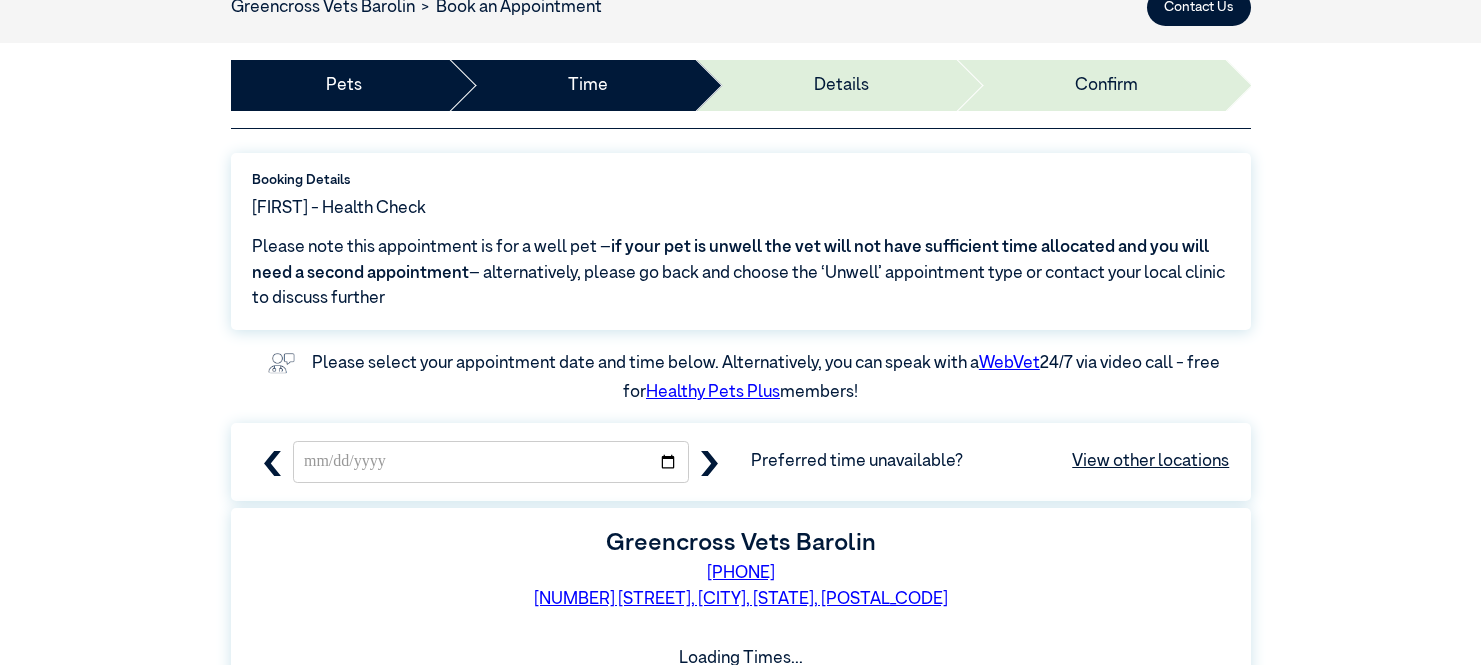 scroll, scrollTop: 349, scrollLeft: 0, axis: vertical 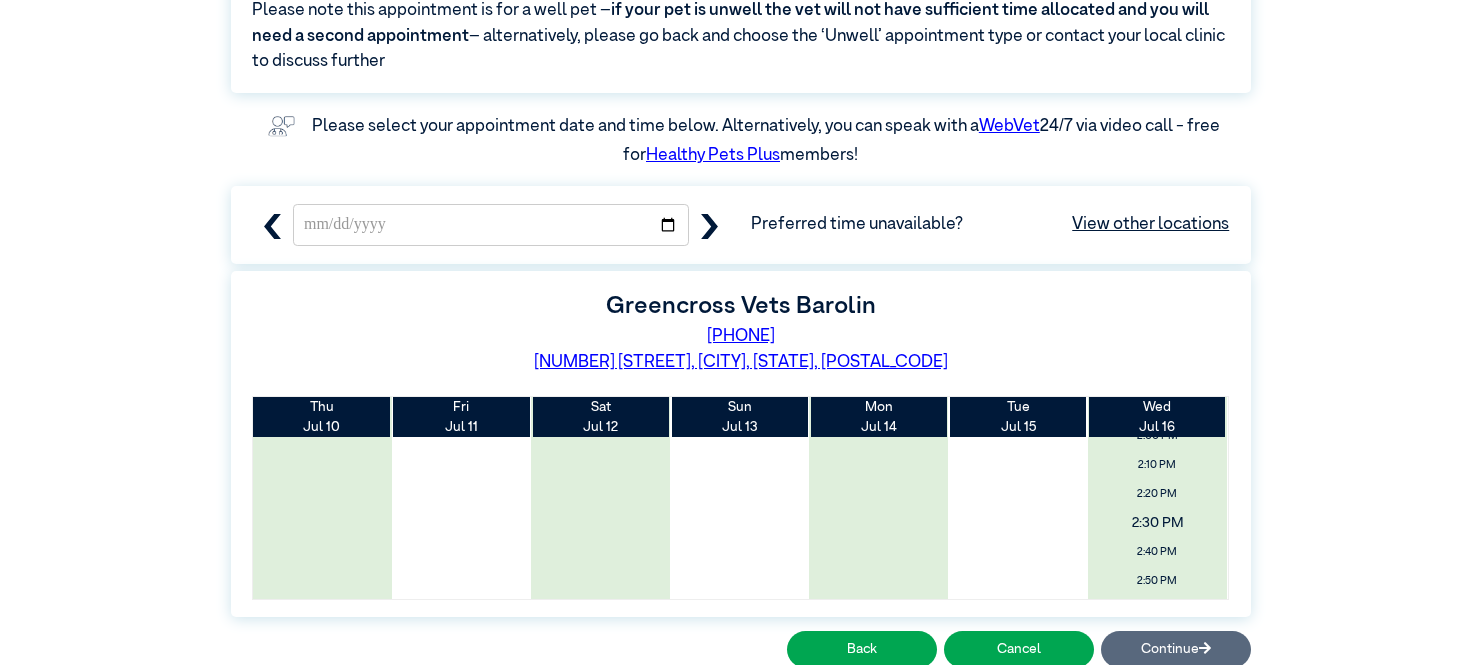 click on "2:30 PM" at bounding box center (1156, 523) 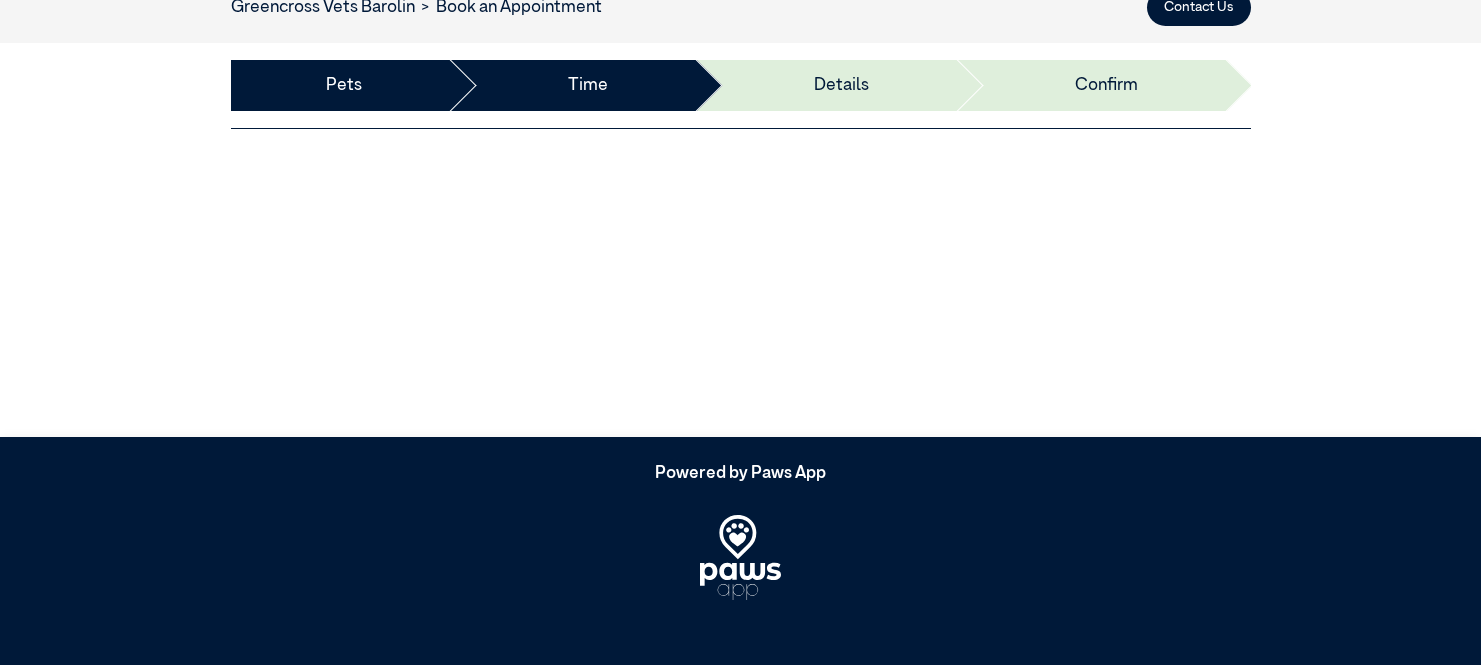 scroll, scrollTop: 112, scrollLeft: 0, axis: vertical 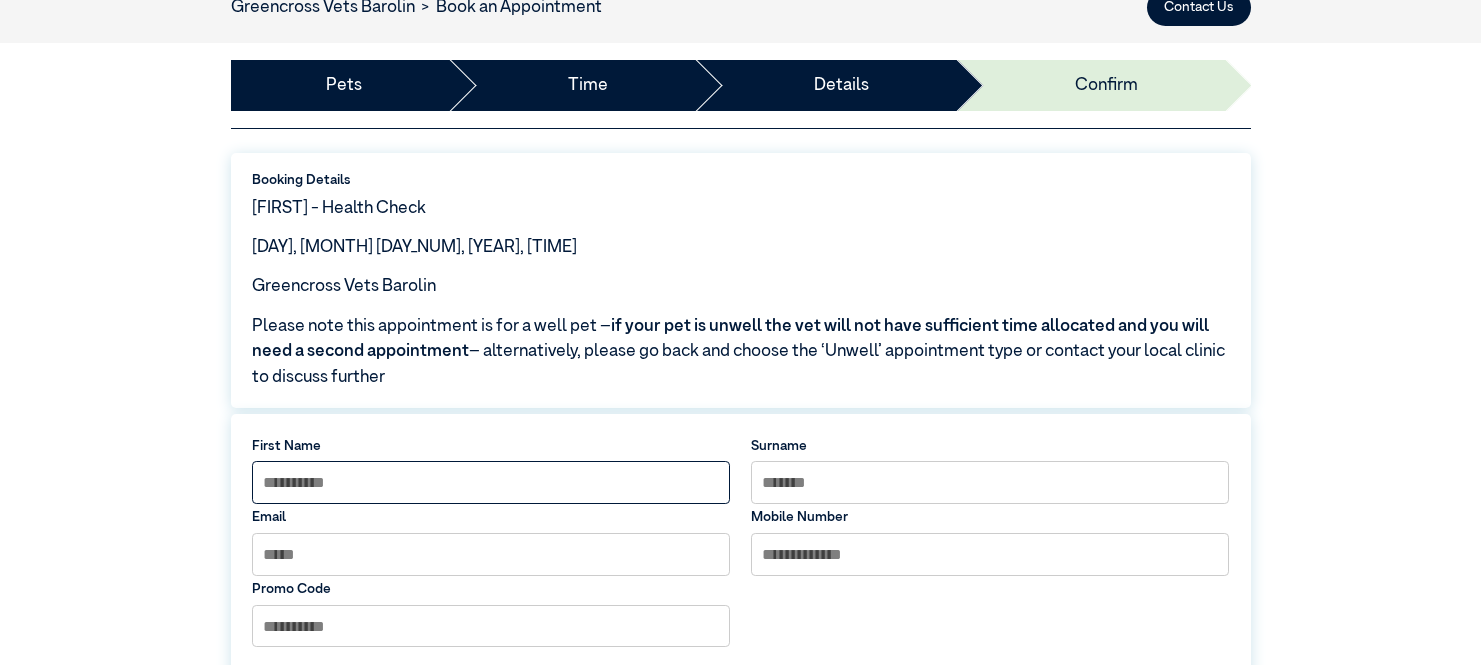 click at bounding box center [491, 482] 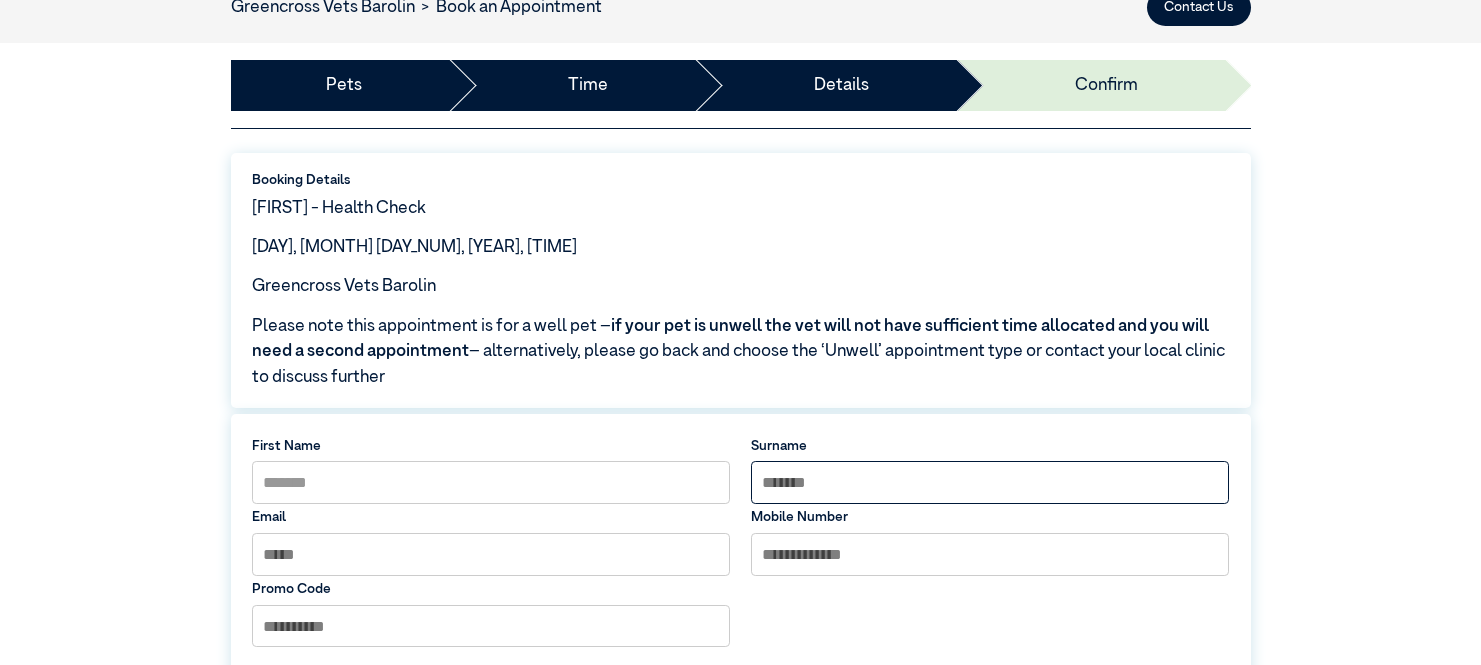 type on "******" 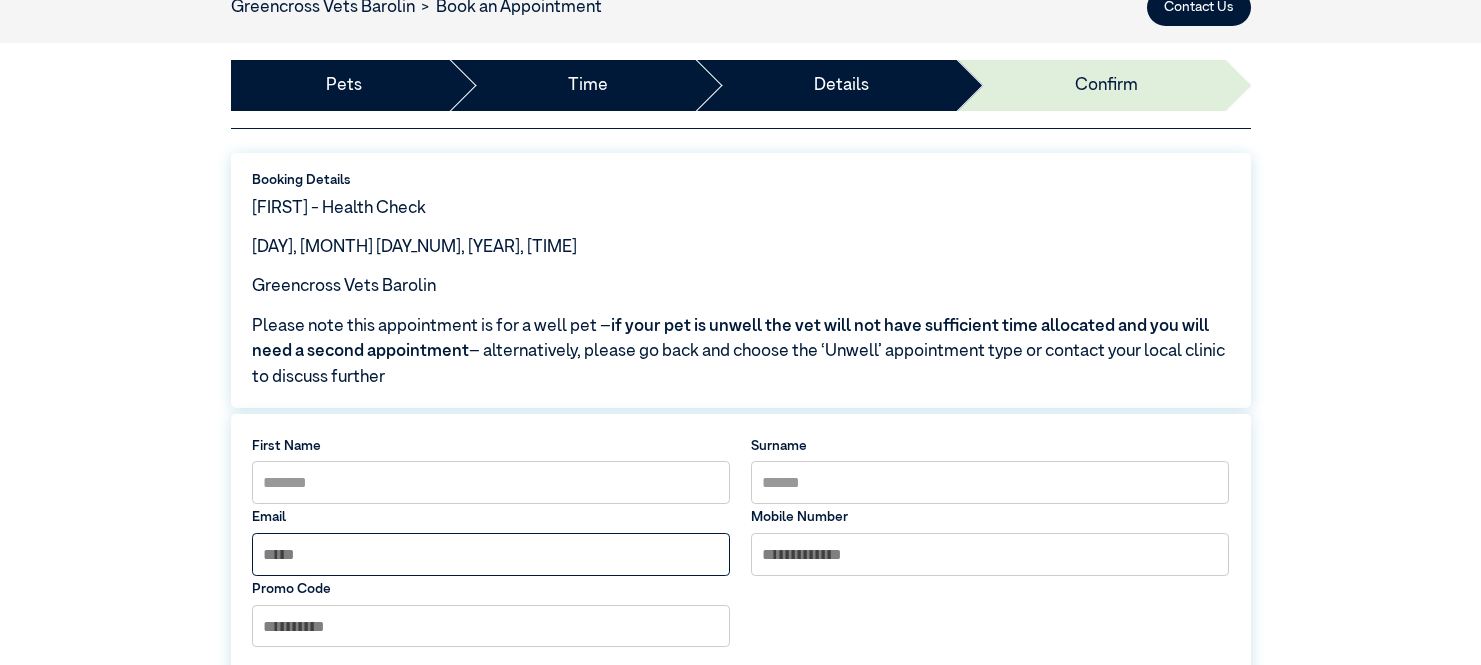 type on "**********" 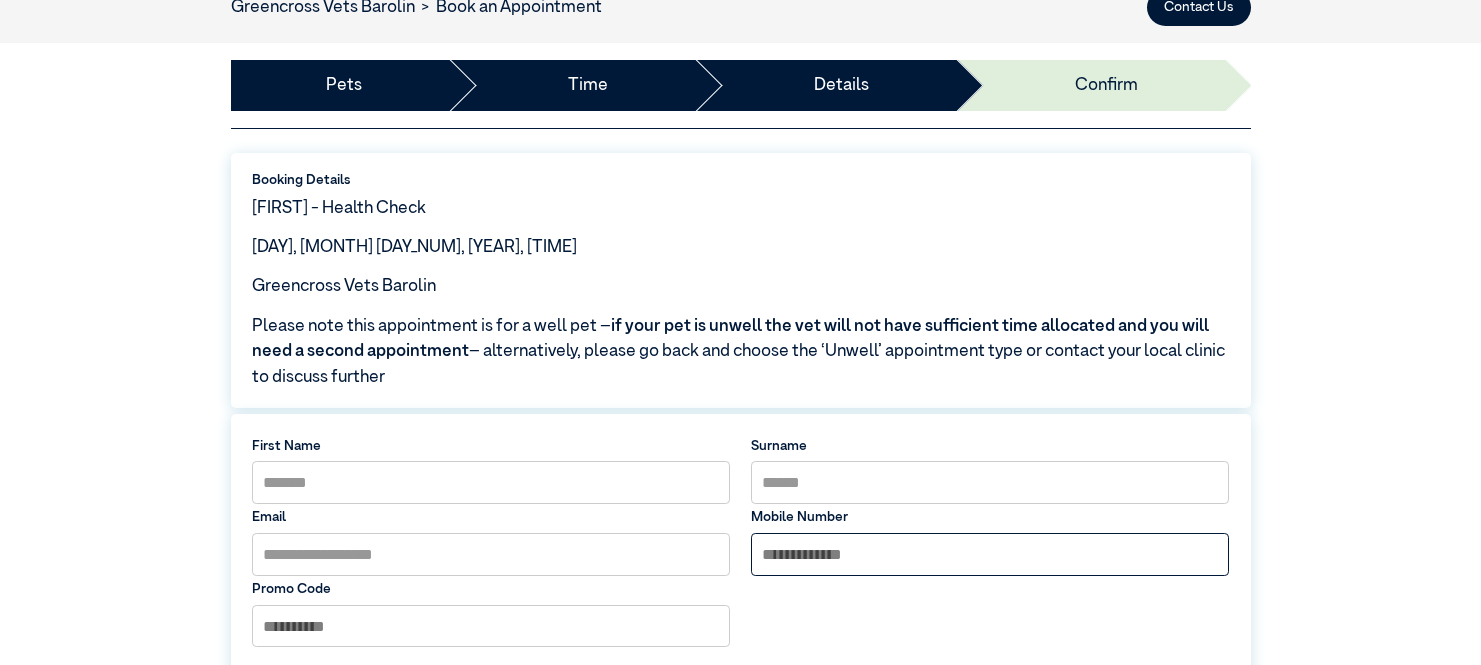 type on "**********" 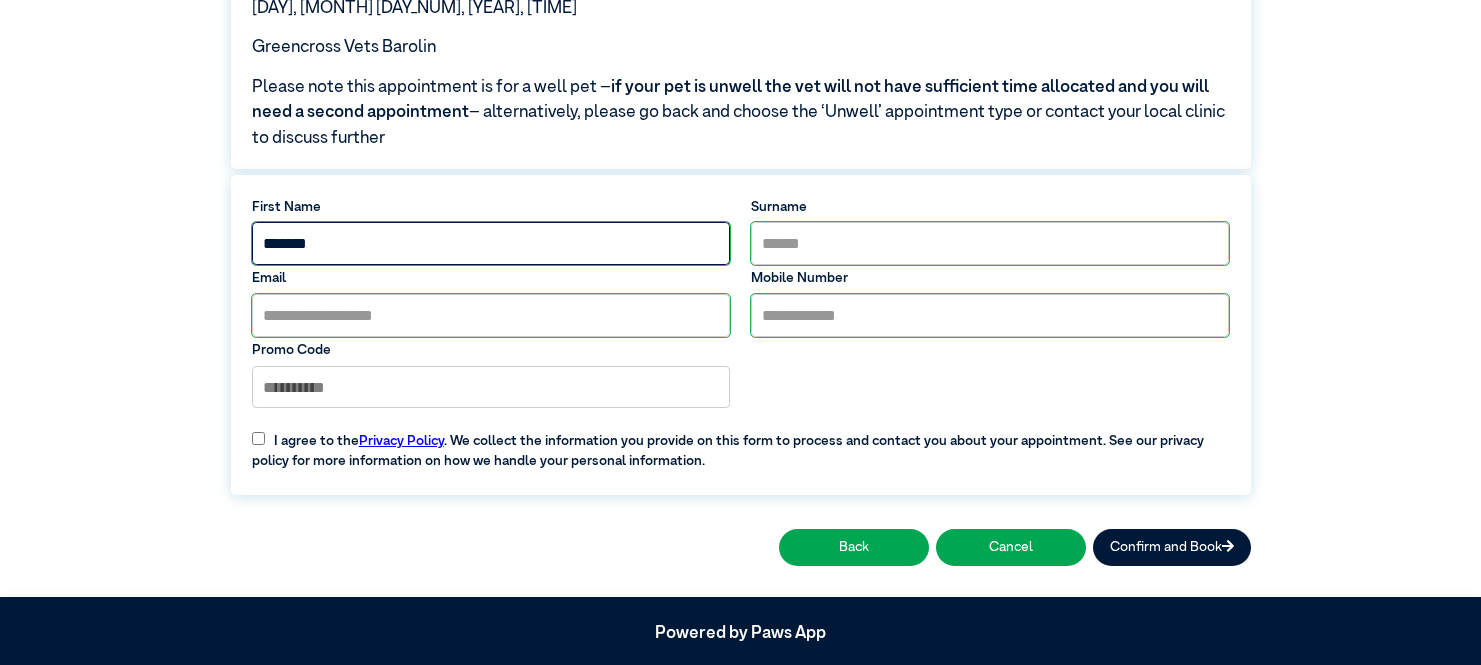 scroll, scrollTop: 363, scrollLeft: 0, axis: vertical 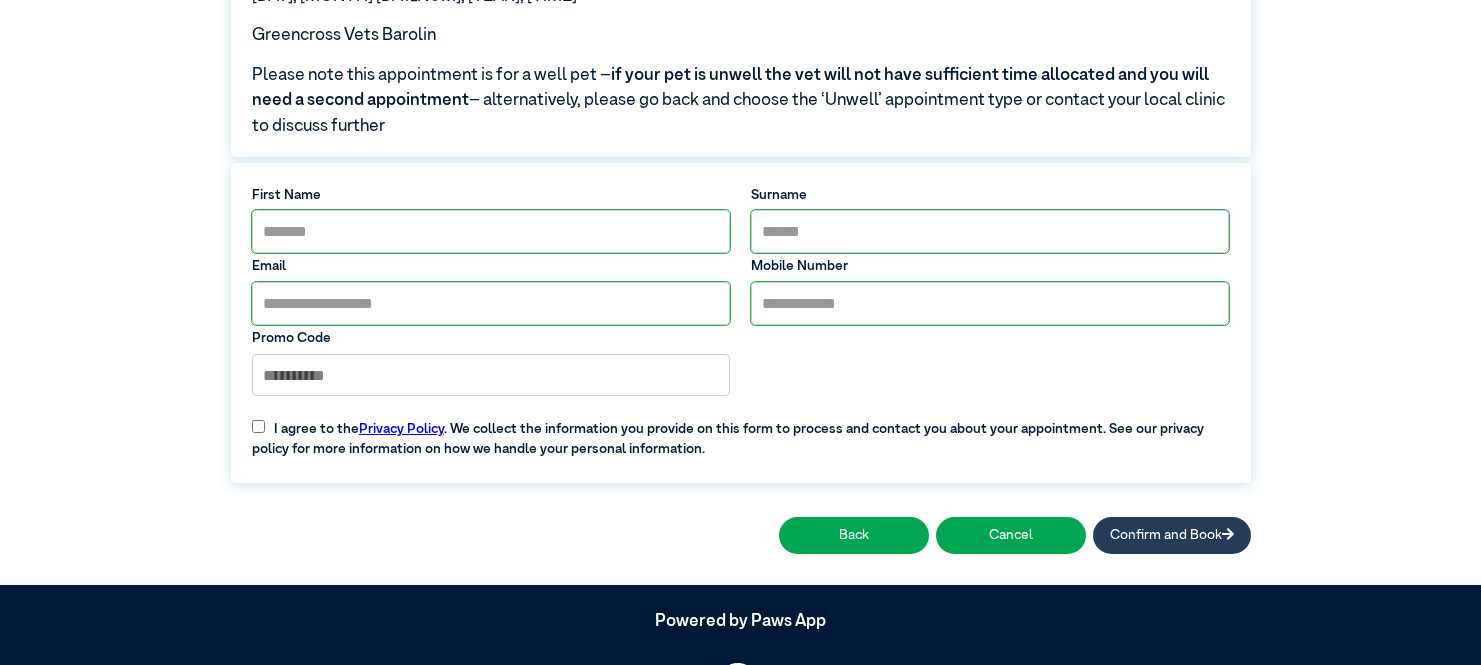 click on "Confirm and Book" at bounding box center (1172, 535) 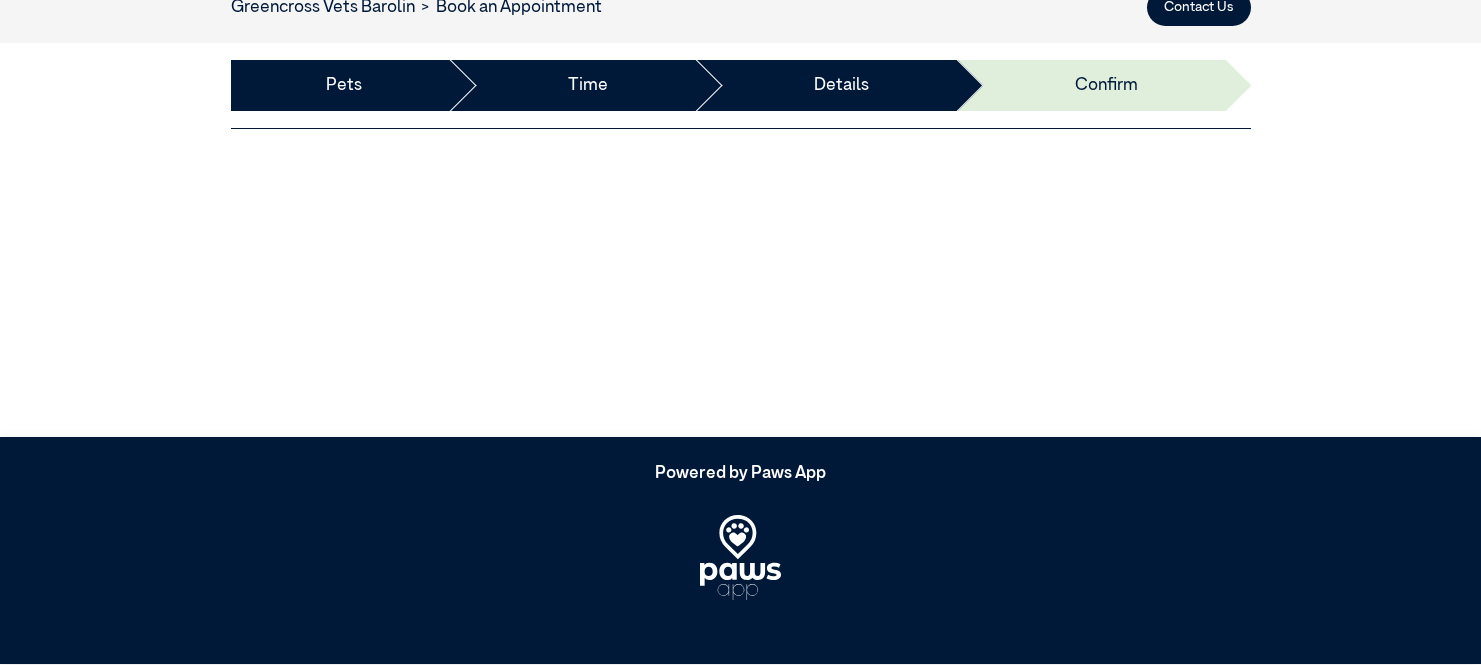 scroll, scrollTop: 108, scrollLeft: 0, axis: vertical 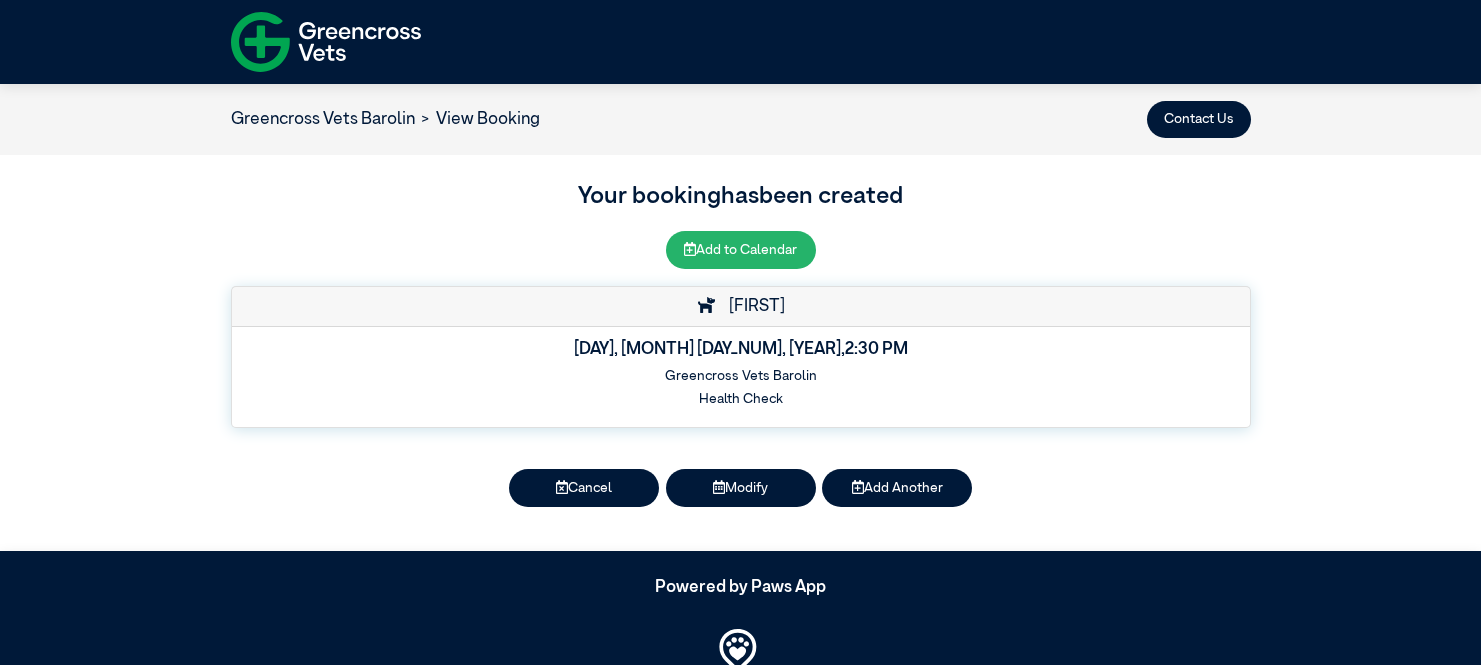 click on "Add to Calendar" at bounding box center (741, 249) 